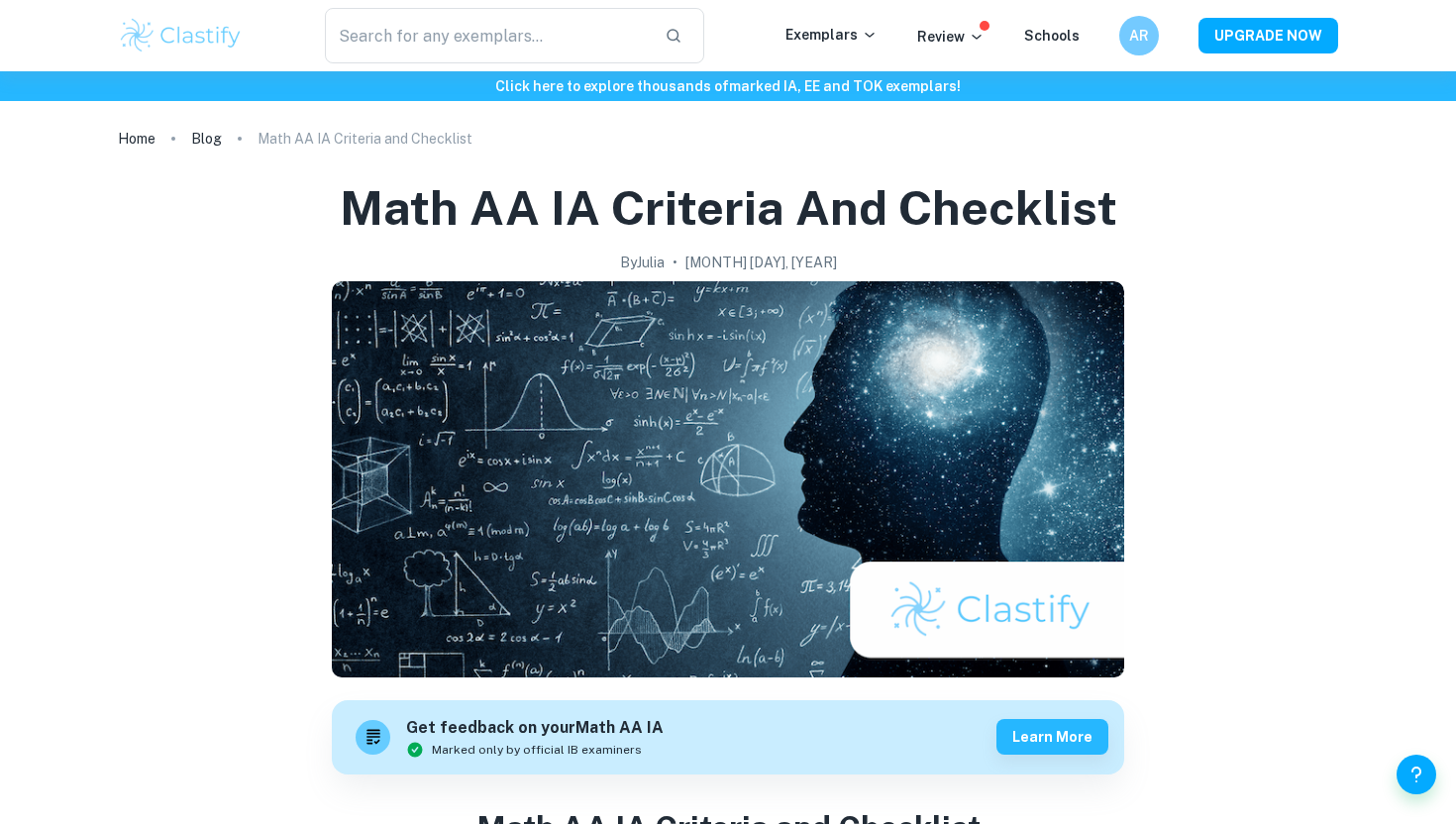 scroll, scrollTop: 4083, scrollLeft: 0, axis: vertical 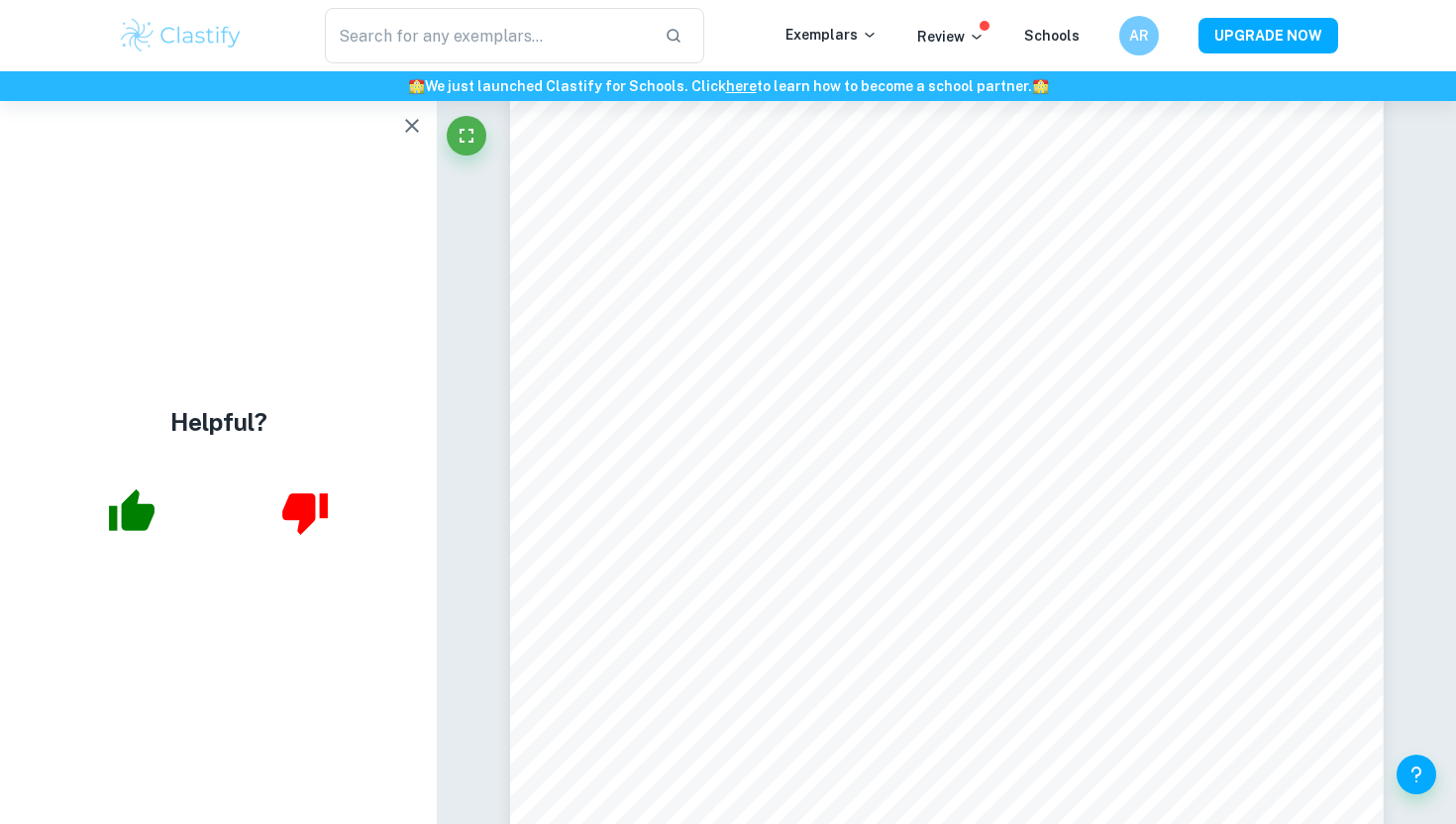 click 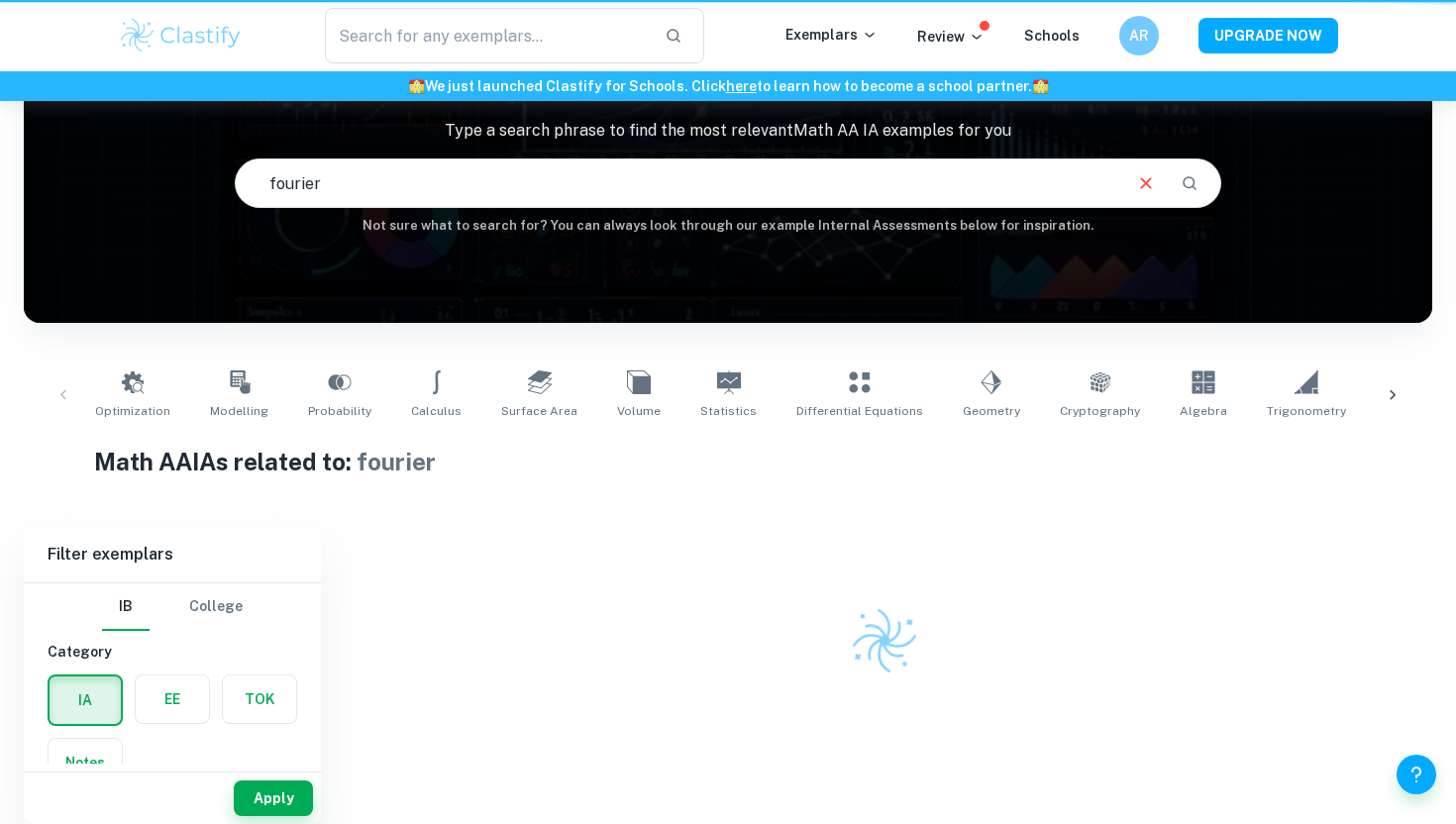 scroll, scrollTop: 141, scrollLeft: 0, axis: vertical 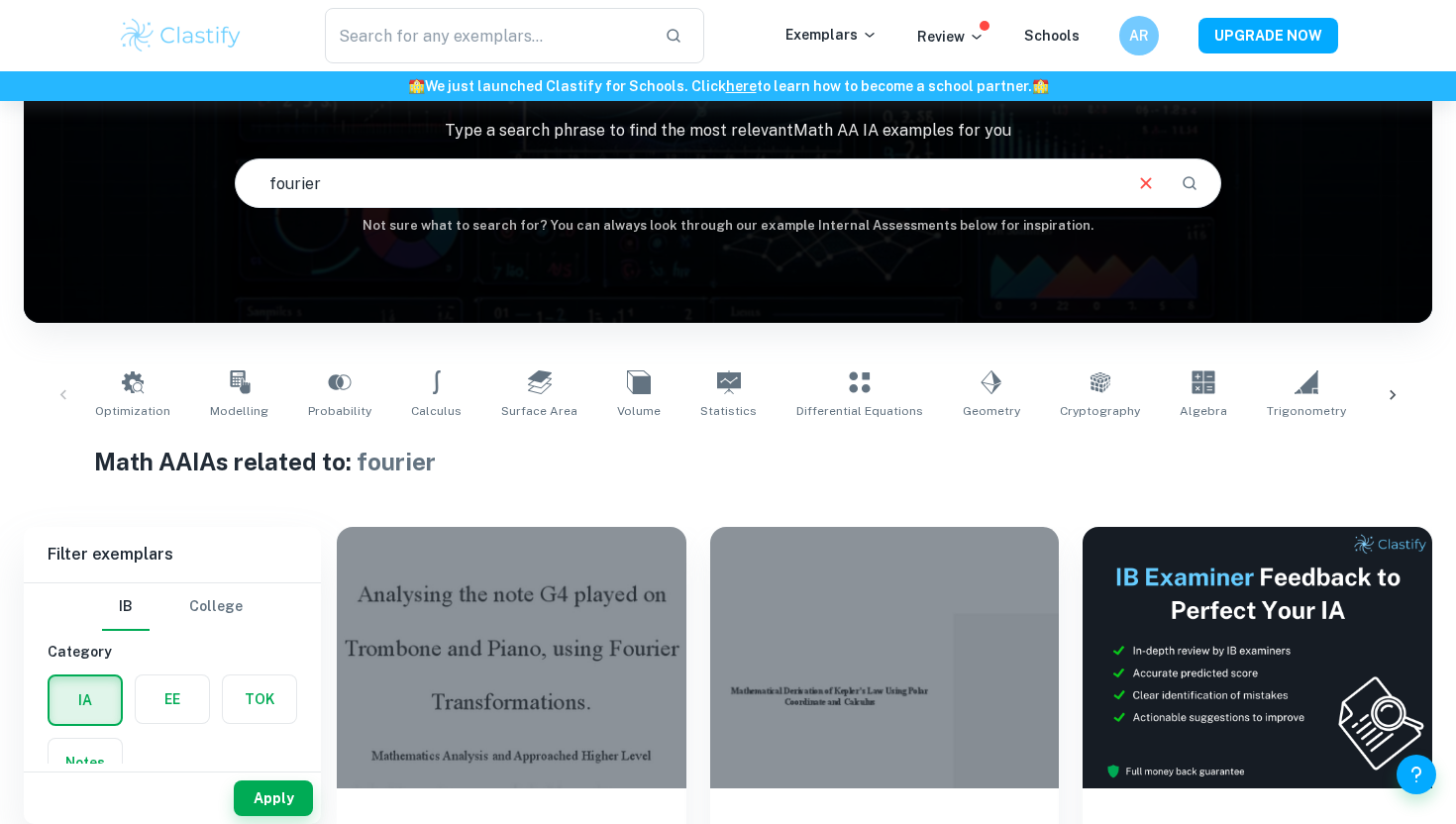 click on "fourier" at bounding box center (676, 183) 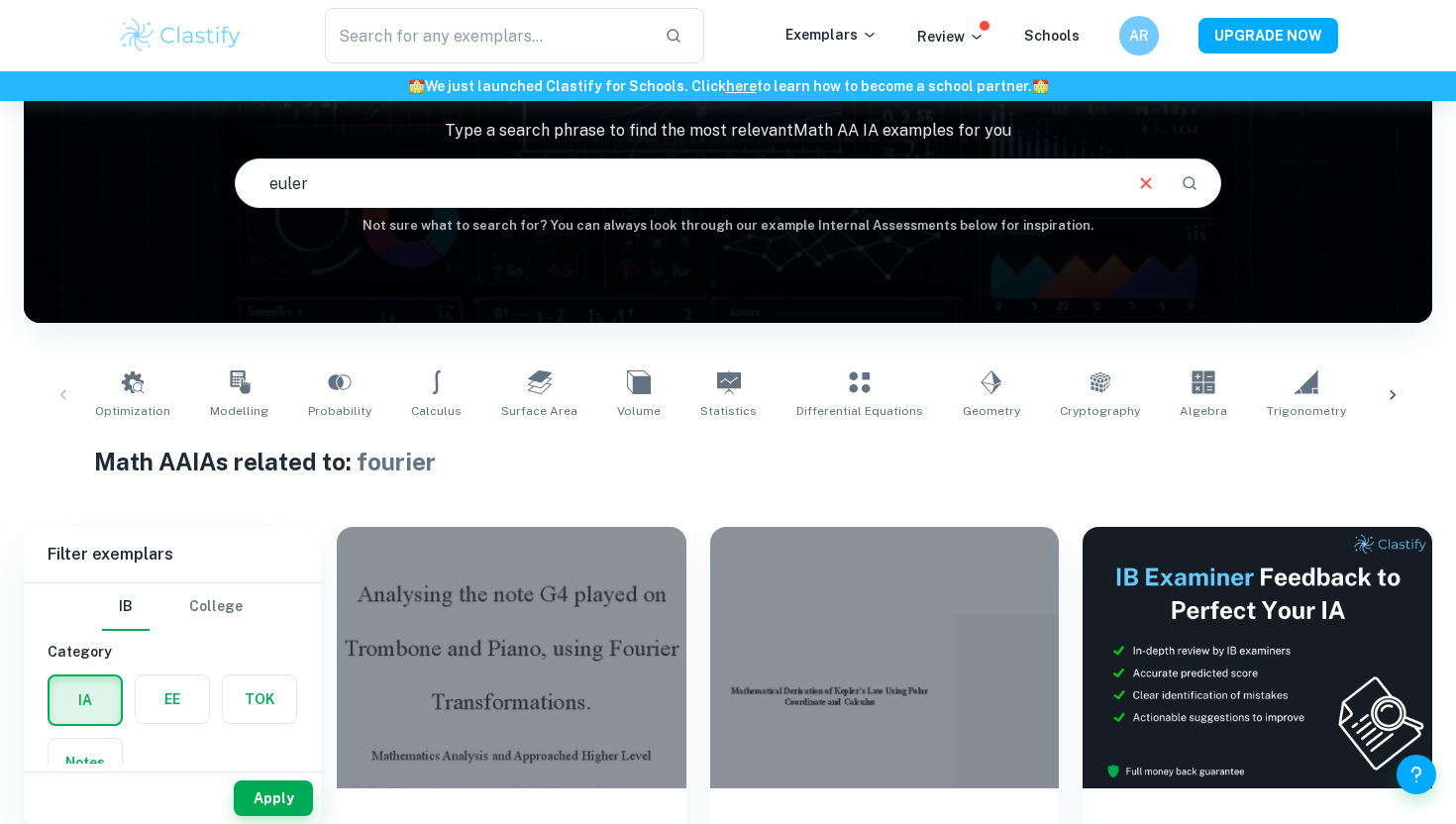 type on "euler" 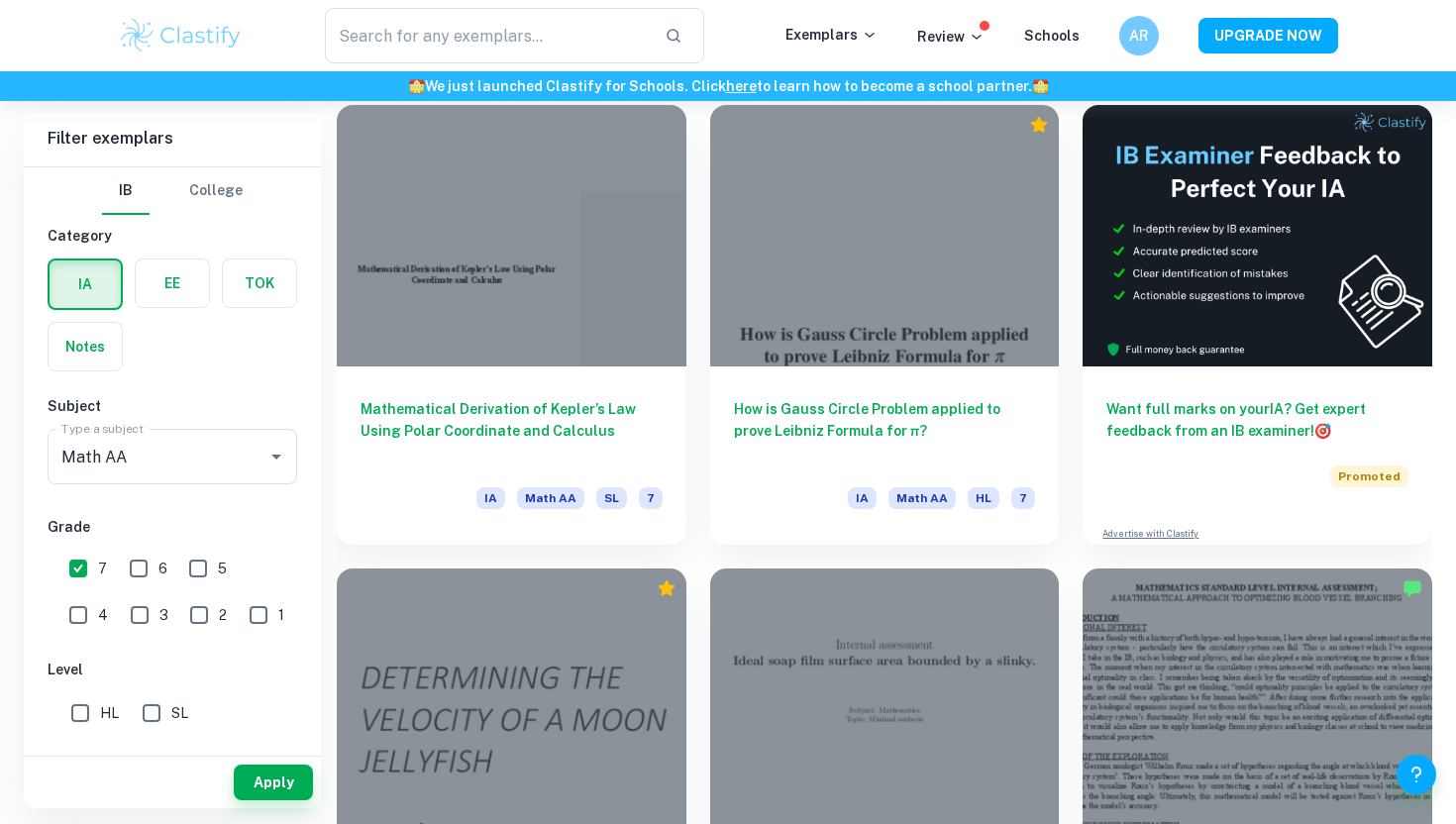 scroll, scrollTop: 573, scrollLeft: 0, axis: vertical 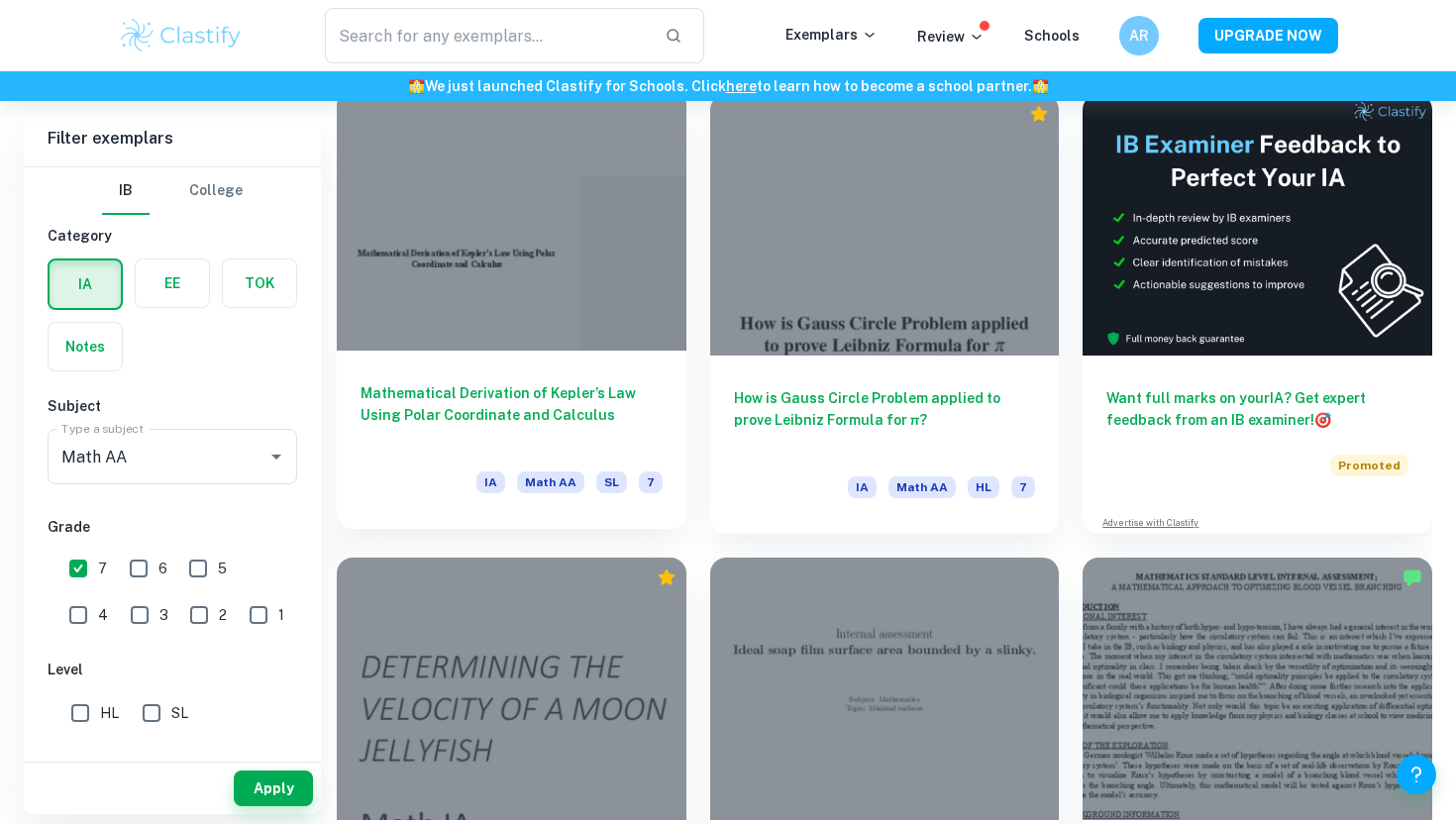 click on "Mathematical Derivation of Kepler’s Law Using Polar Coordinate and Calculus" at bounding box center (511, 415) 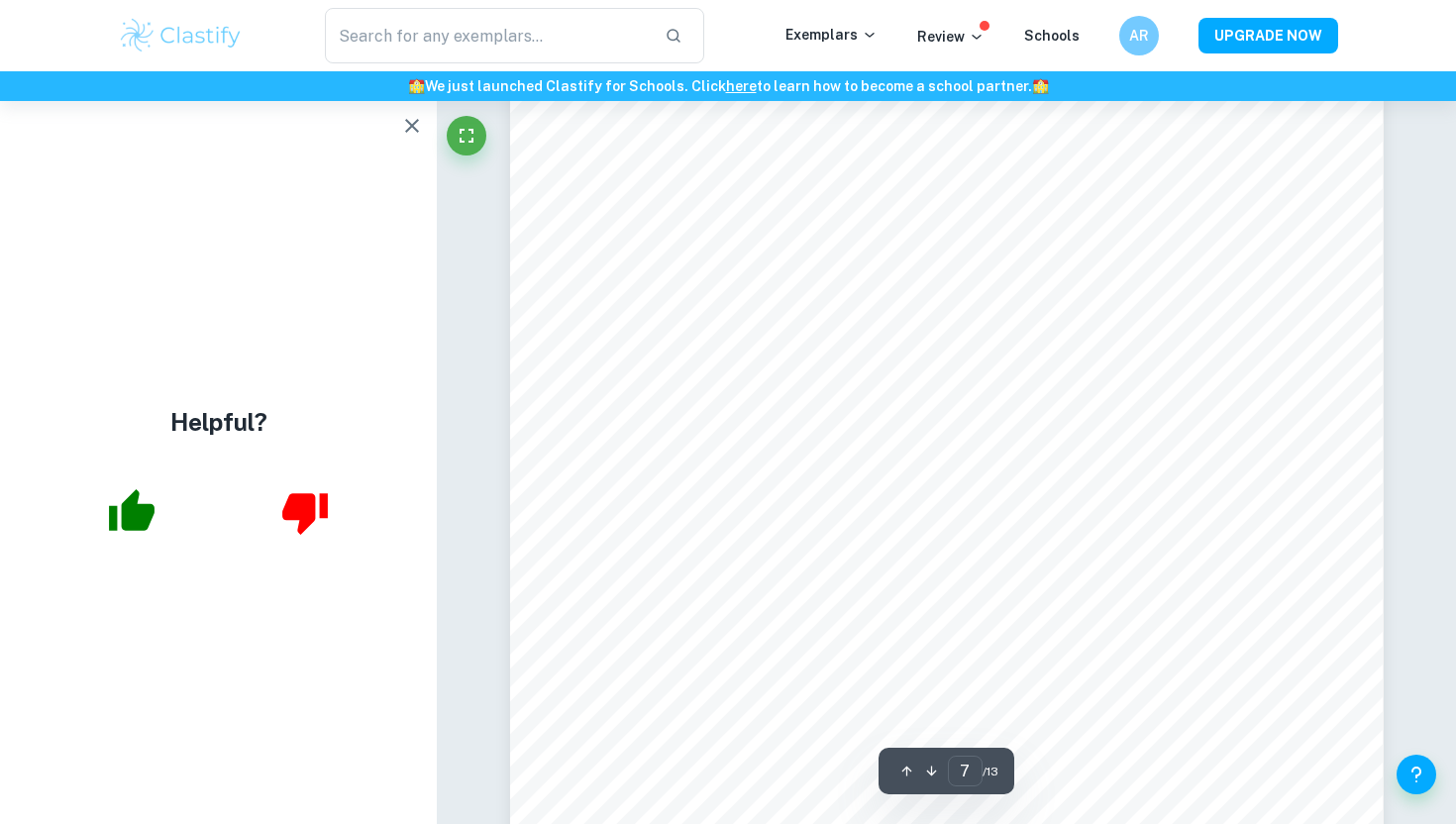 scroll, scrollTop: 7984, scrollLeft: 0, axis: vertical 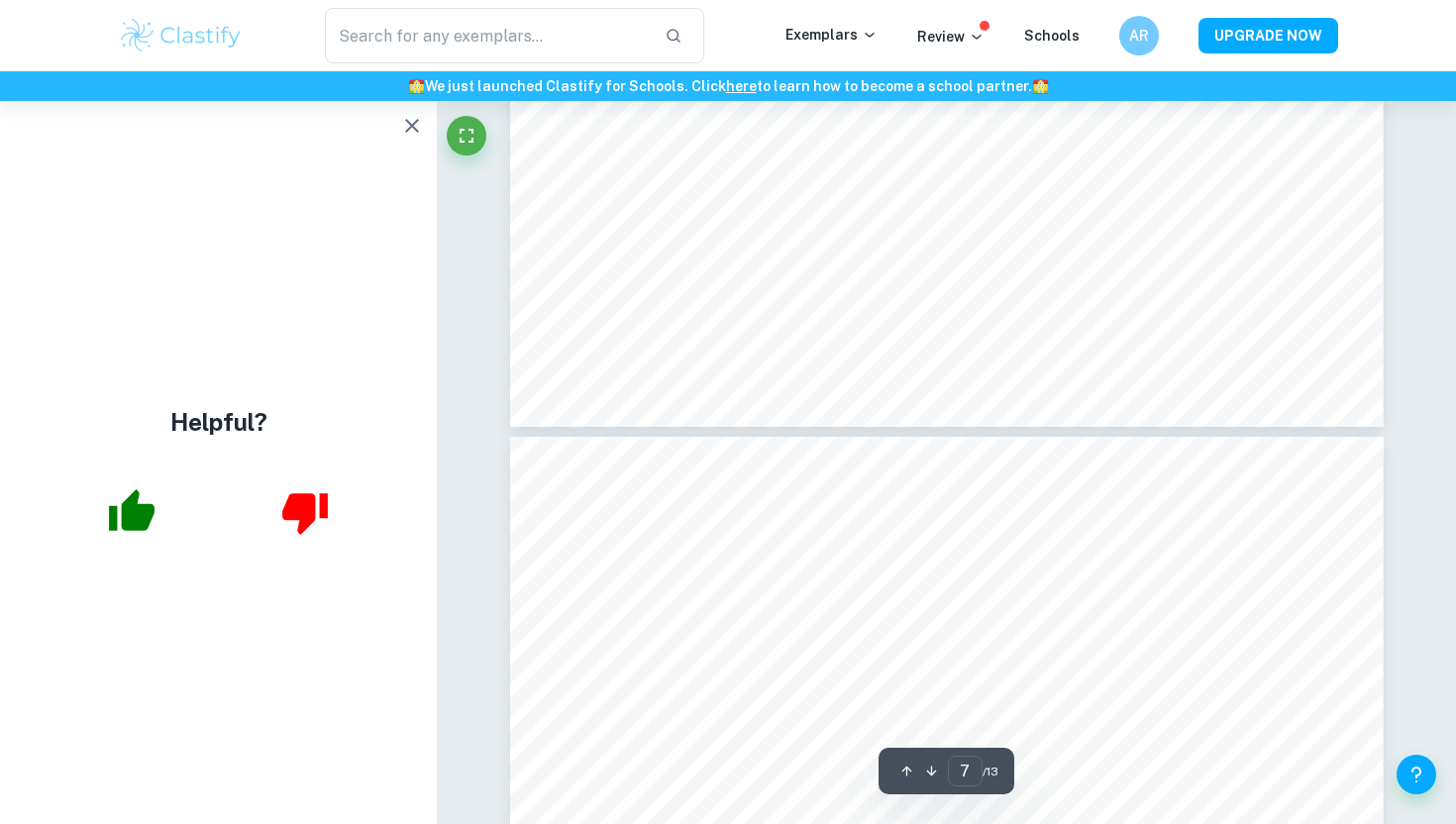type on "8" 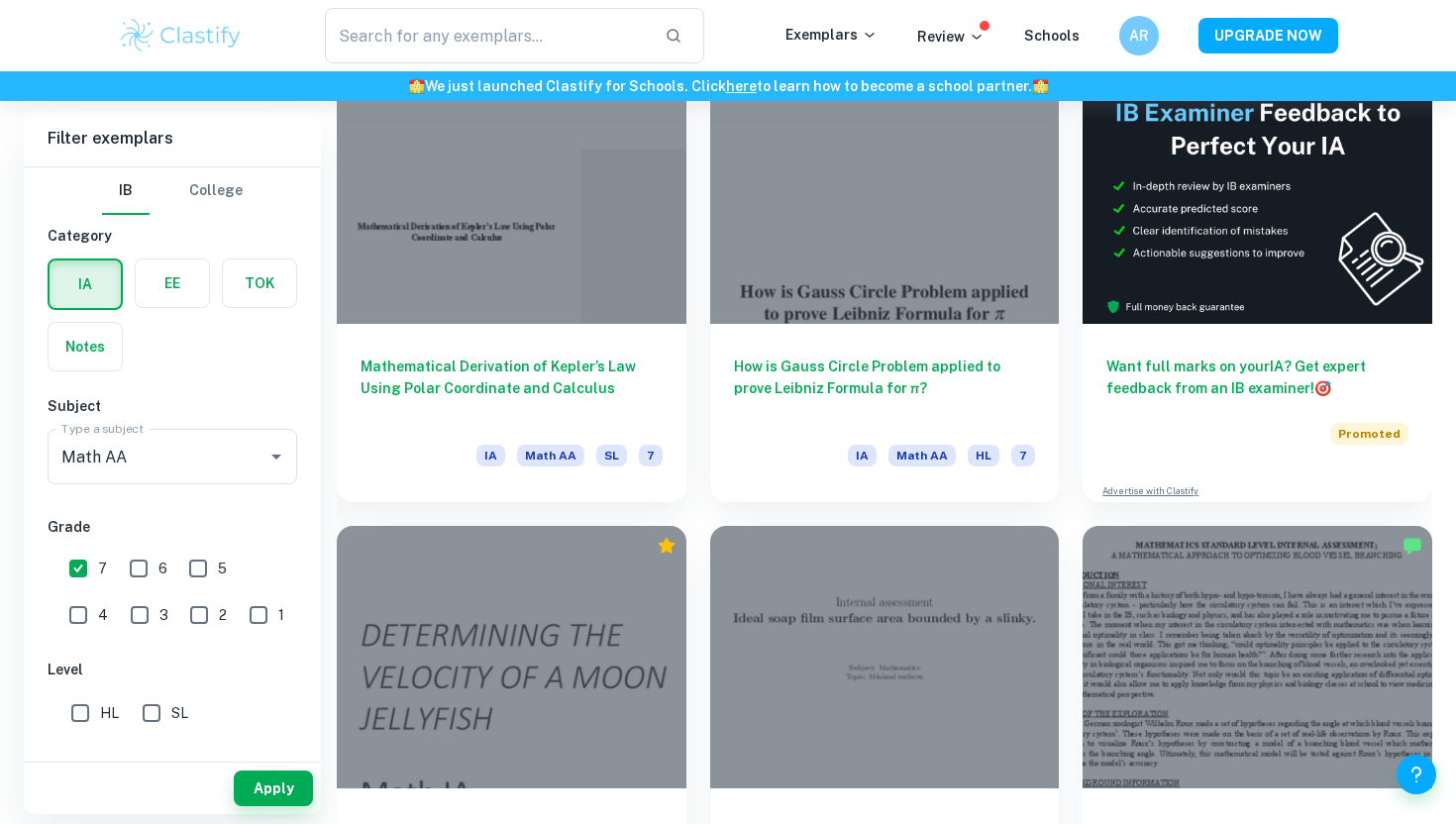 scroll, scrollTop: 609, scrollLeft: 0, axis: vertical 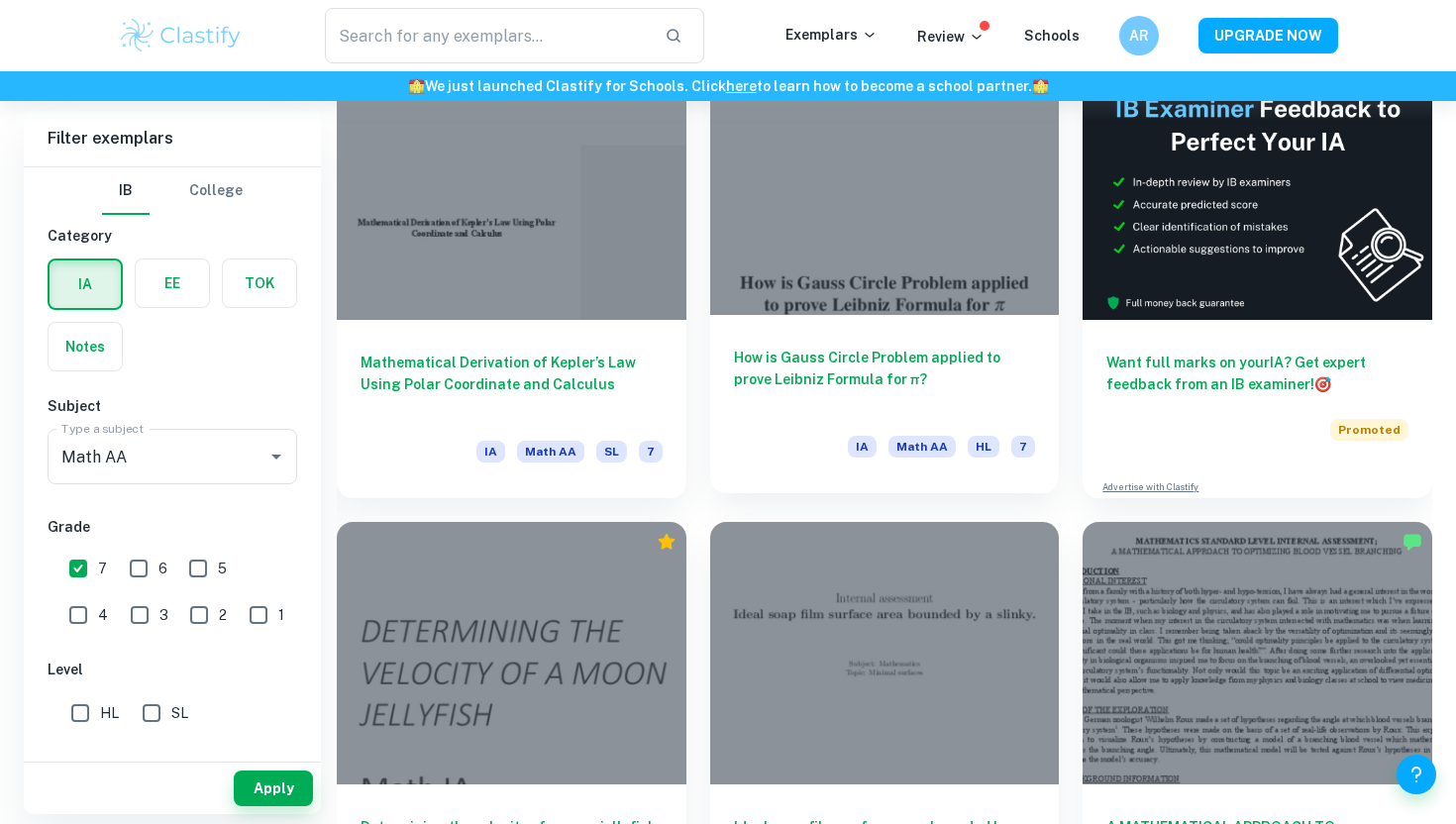 click on "How is Gauss Circle Problem applied to prove Leibniz Formula for π?" at bounding box center [884, 379] 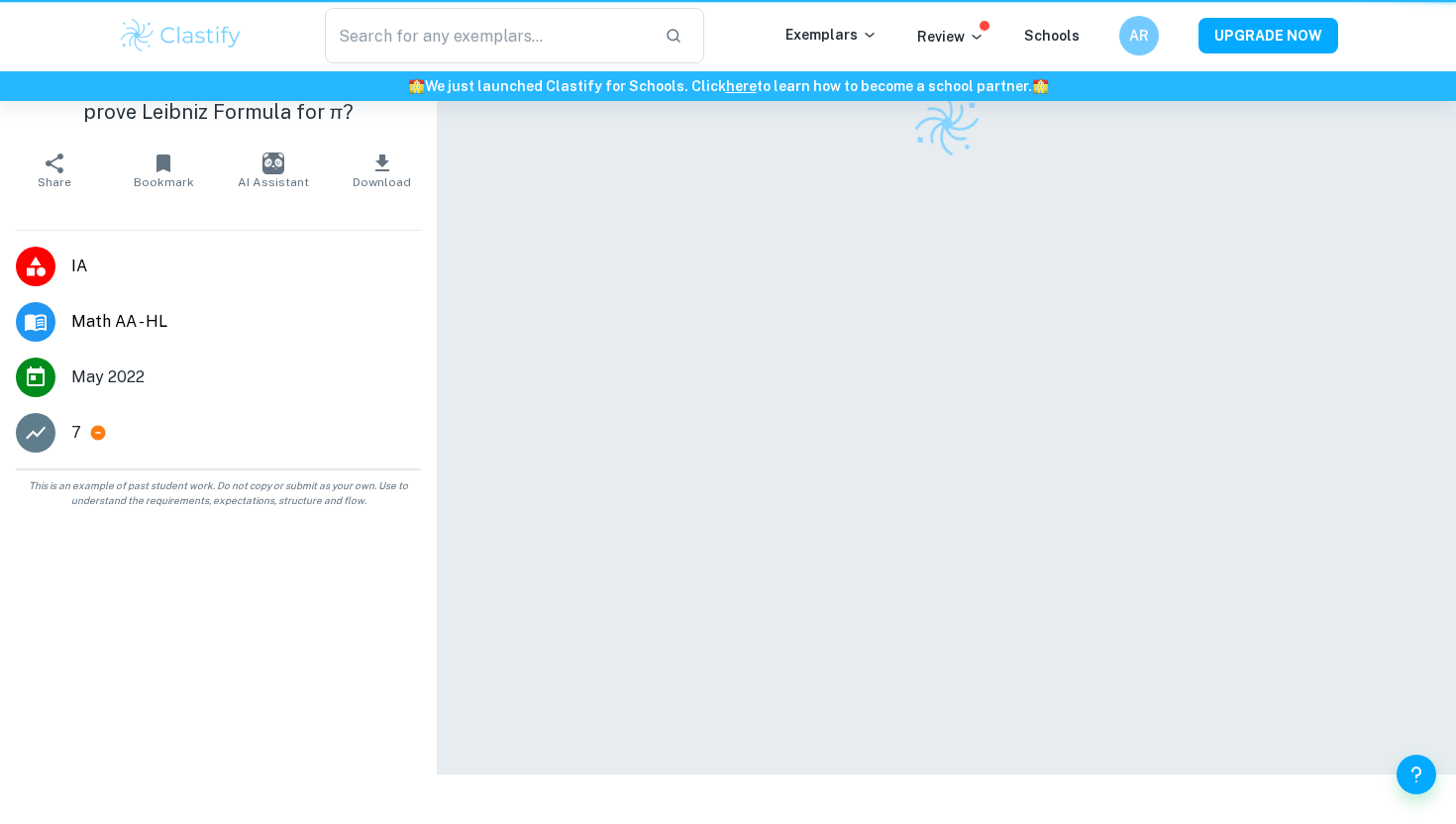 scroll, scrollTop: 0, scrollLeft: 0, axis: both 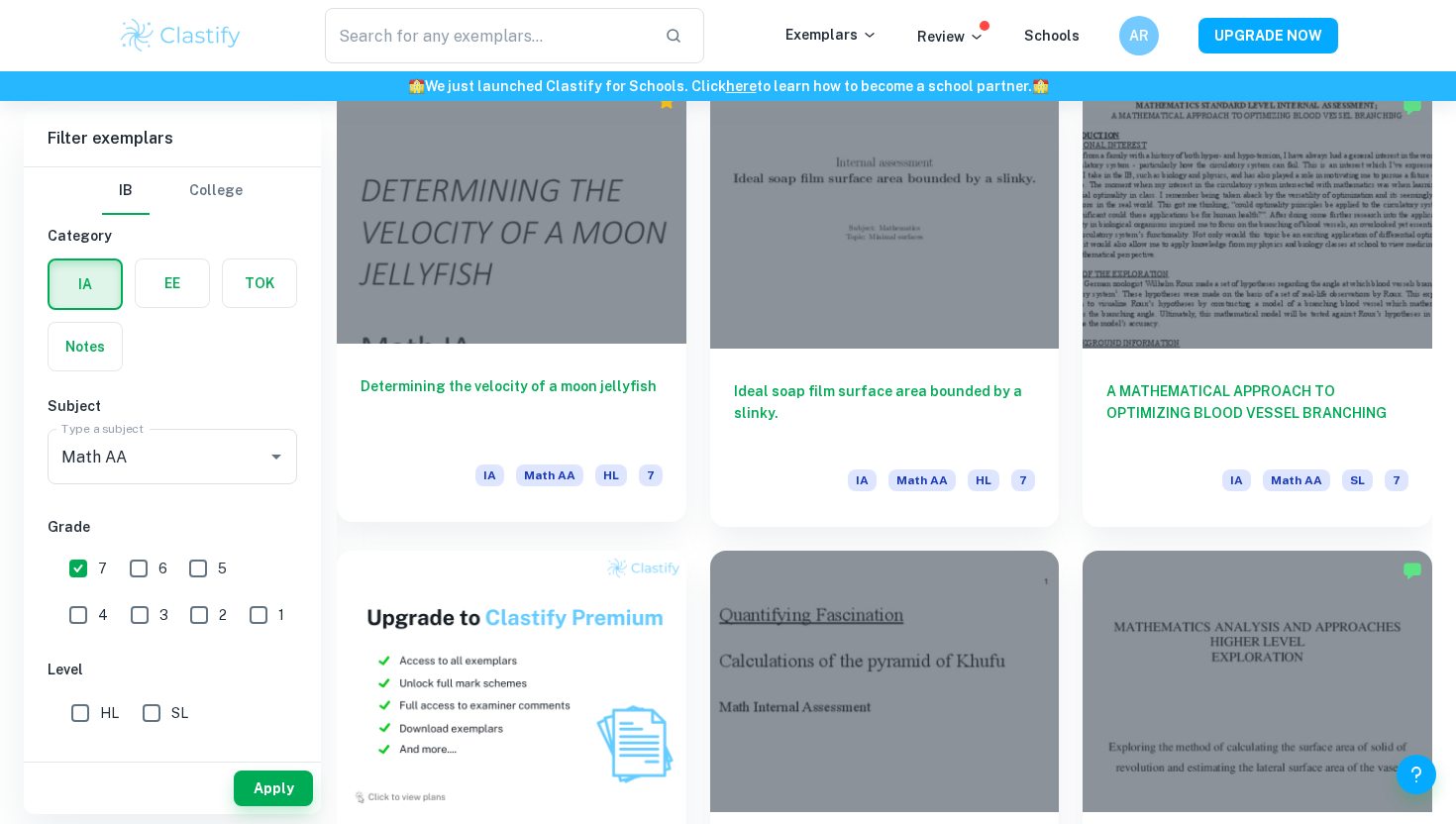 click on "Determining the velocity of a moon jellyfish" at bounding box center (511, 408) 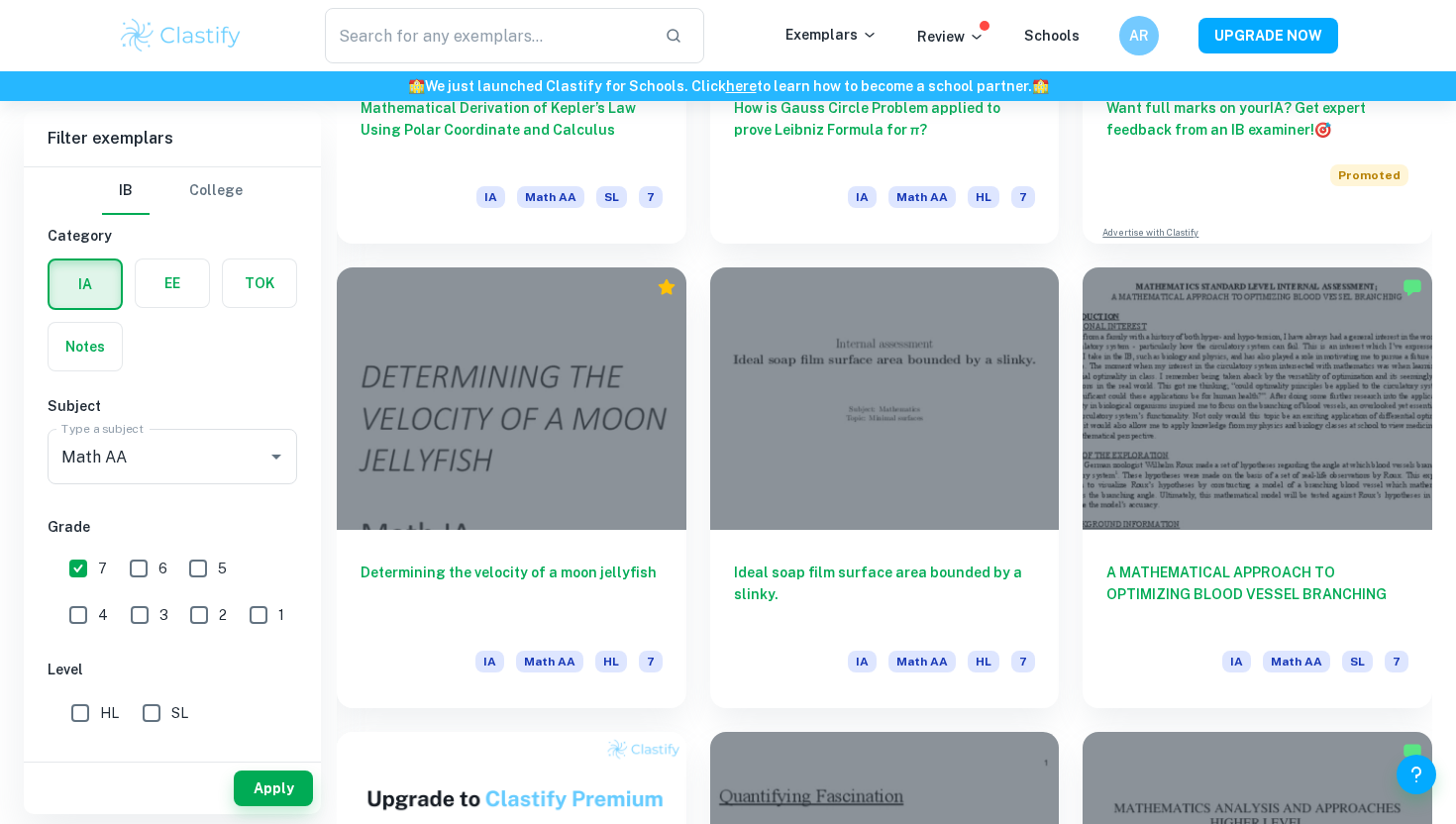 scroll, scrollTop: 869, scrollLeft: 0, axis: vertical 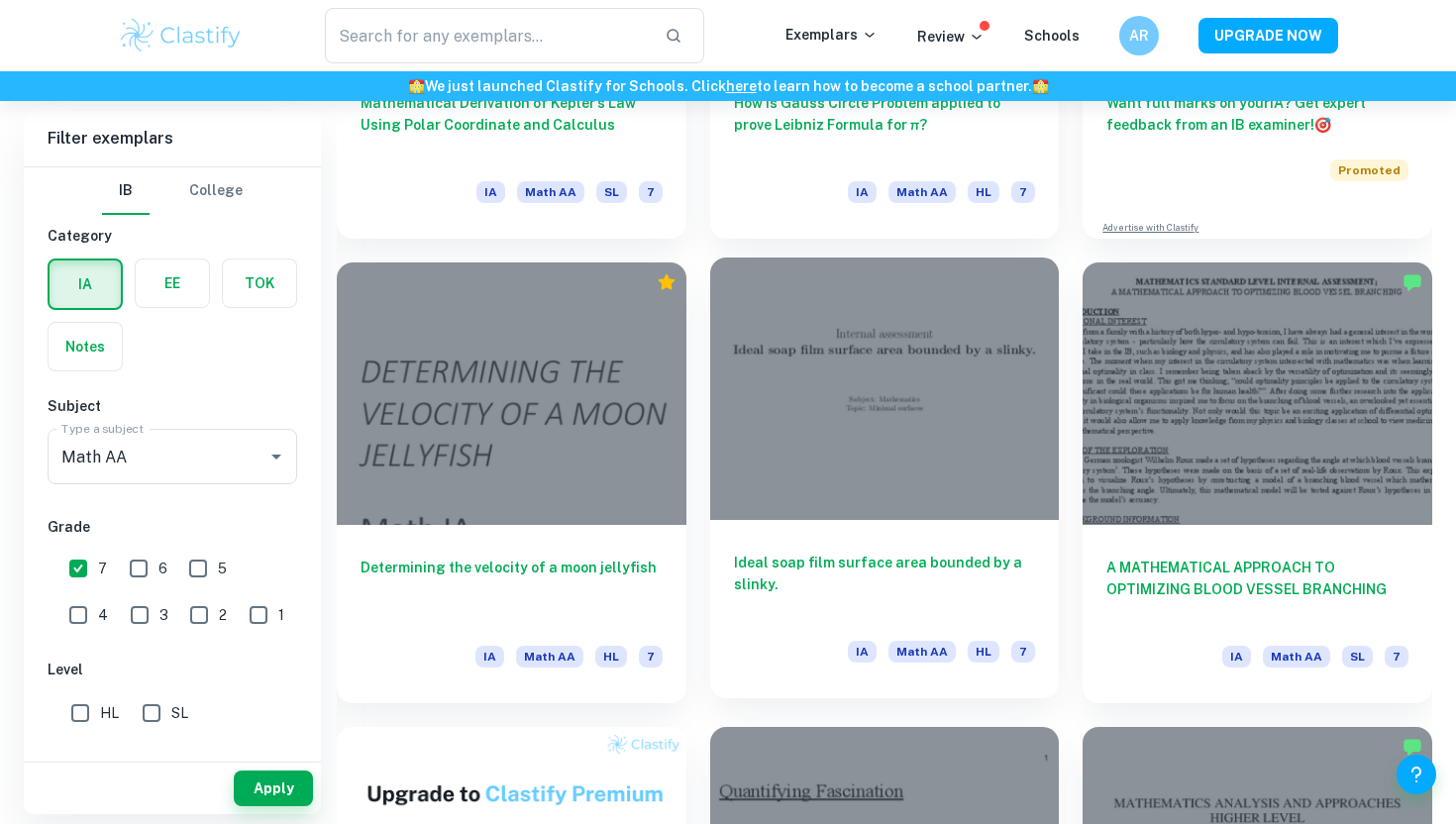 click at bounding box center (884, 388) 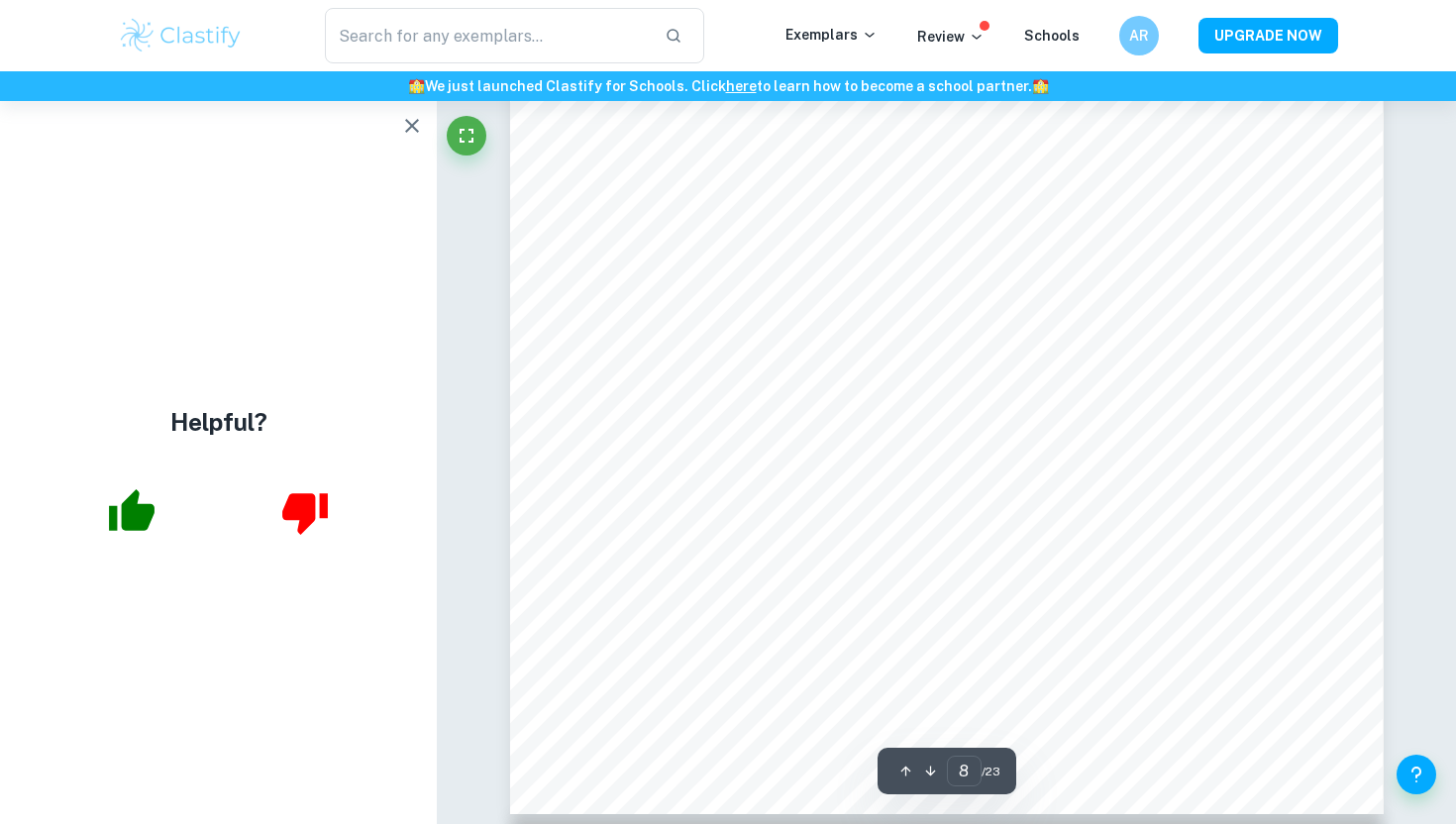 scroll, scrollTop: 9535, scrollLeft: 0, axis: vertical 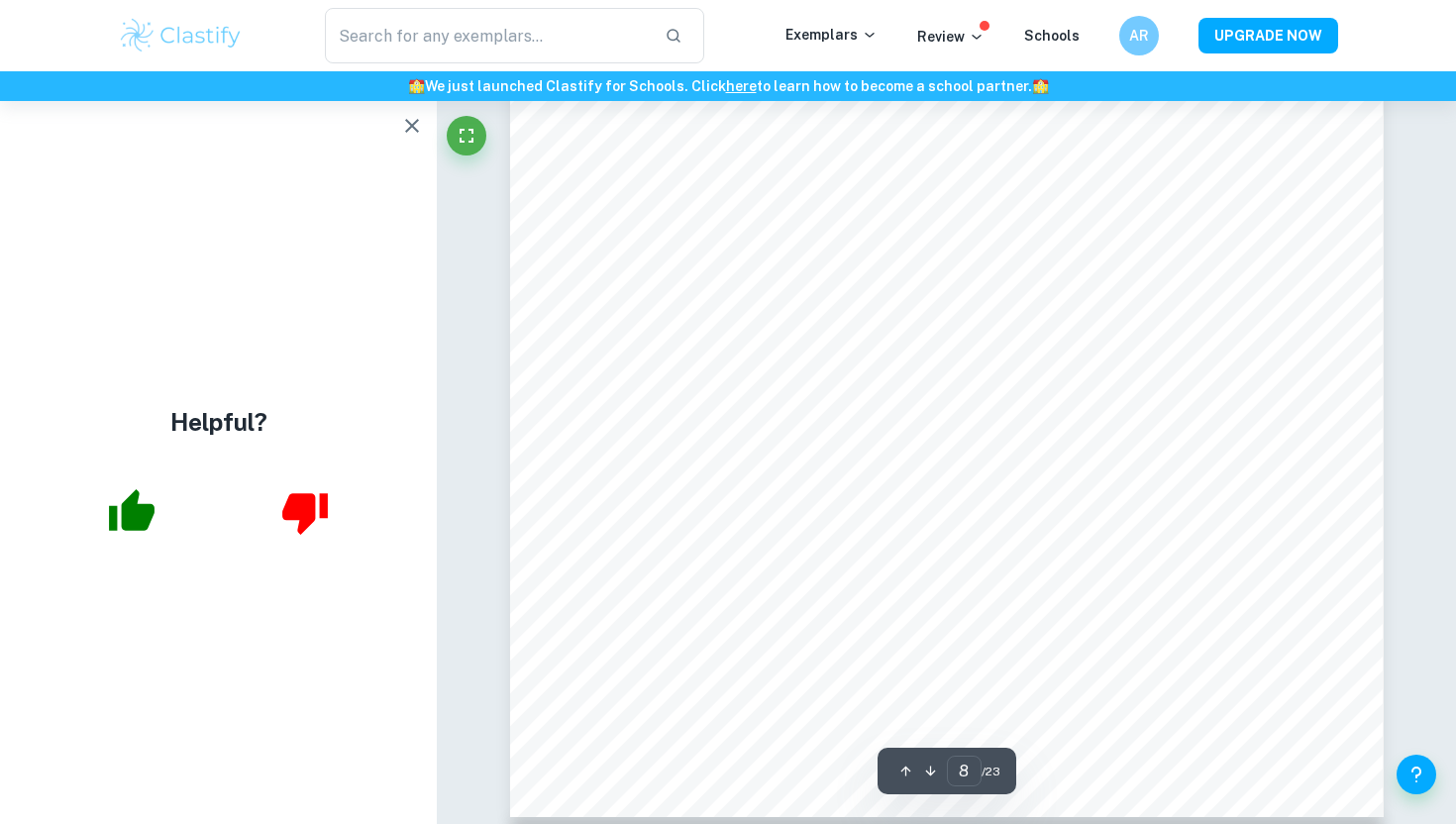 click 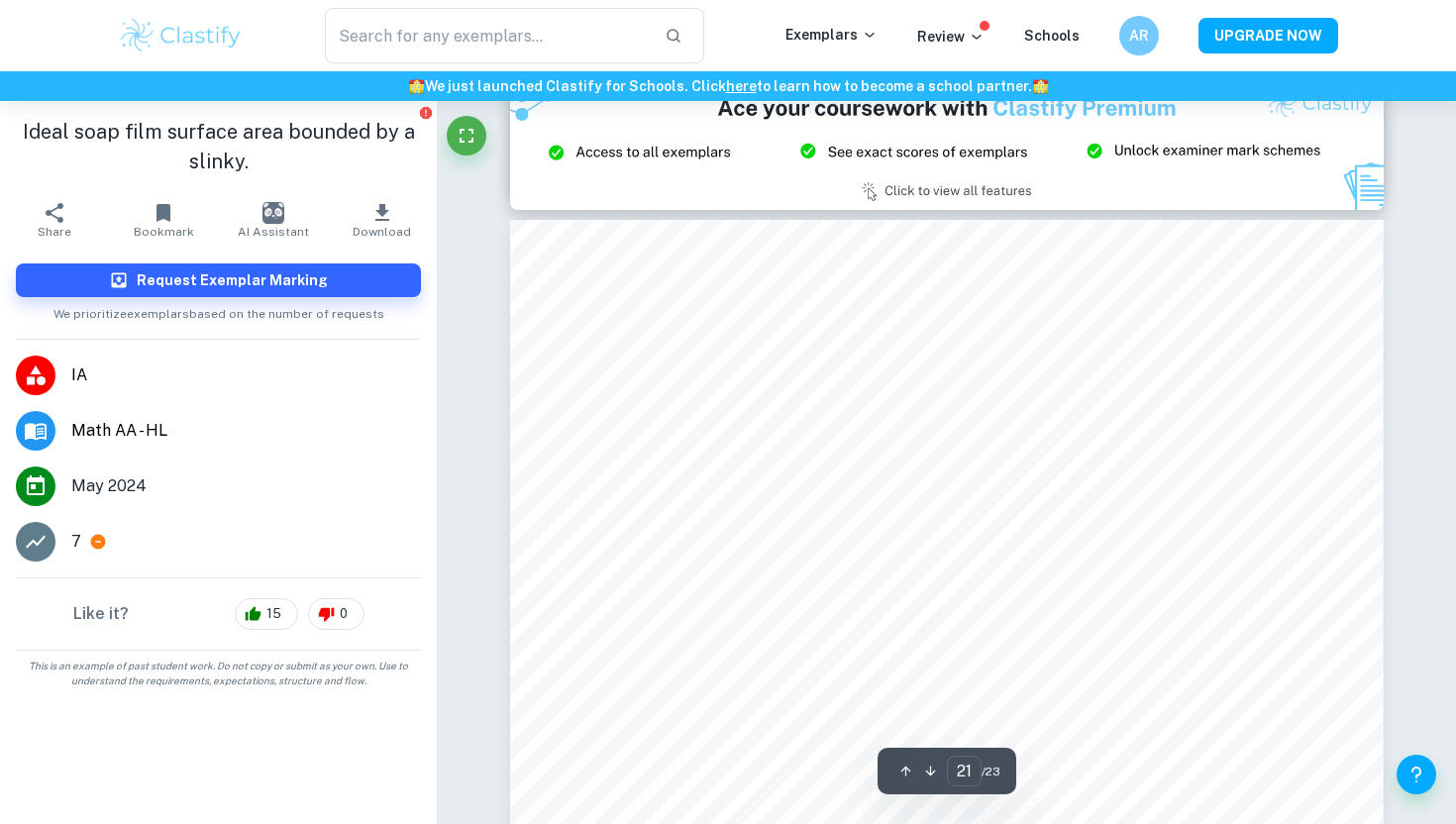 scroll, scrollTop: 25504, scrollLeft: 0, axis: vertical 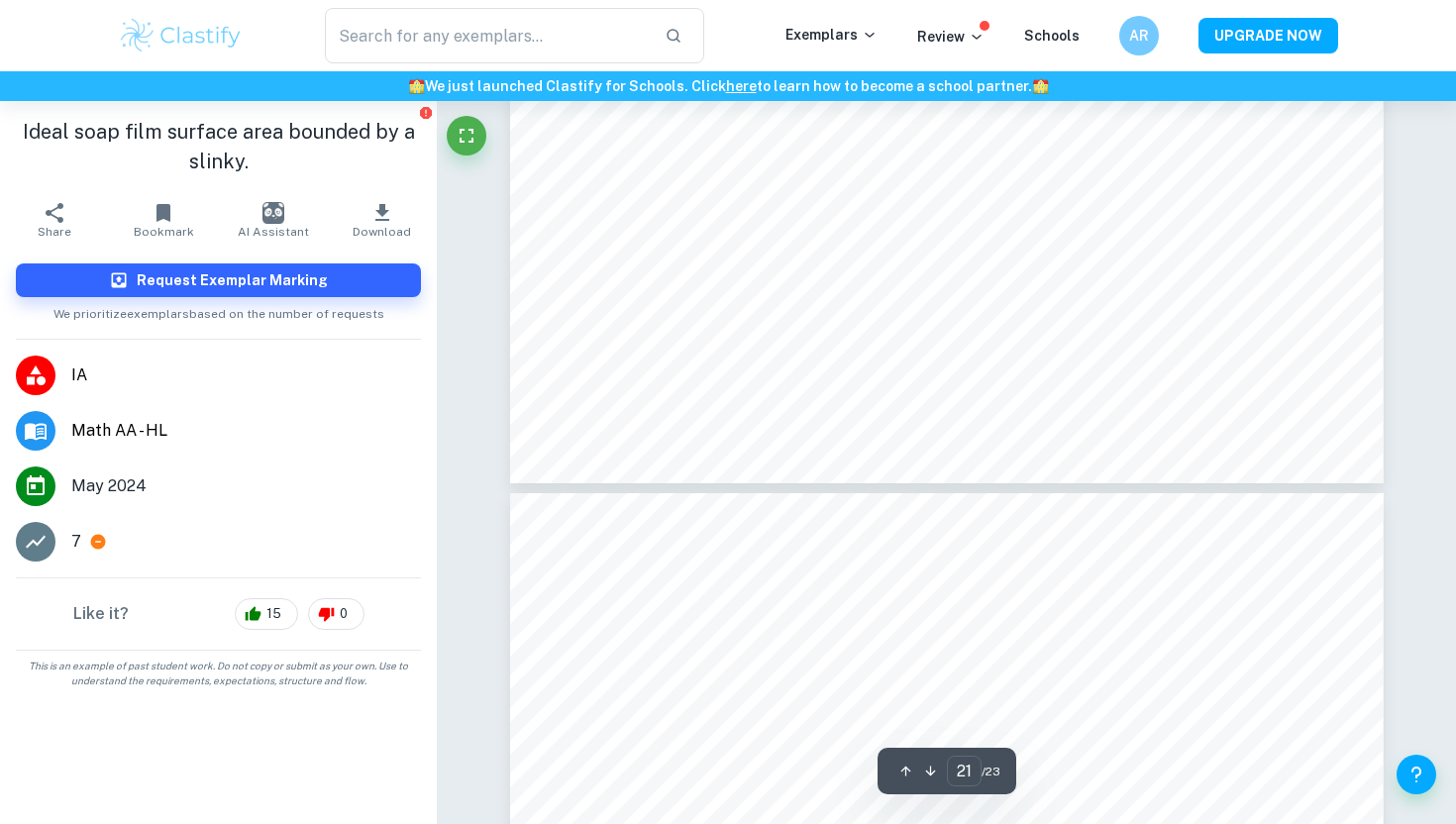 type on "22" 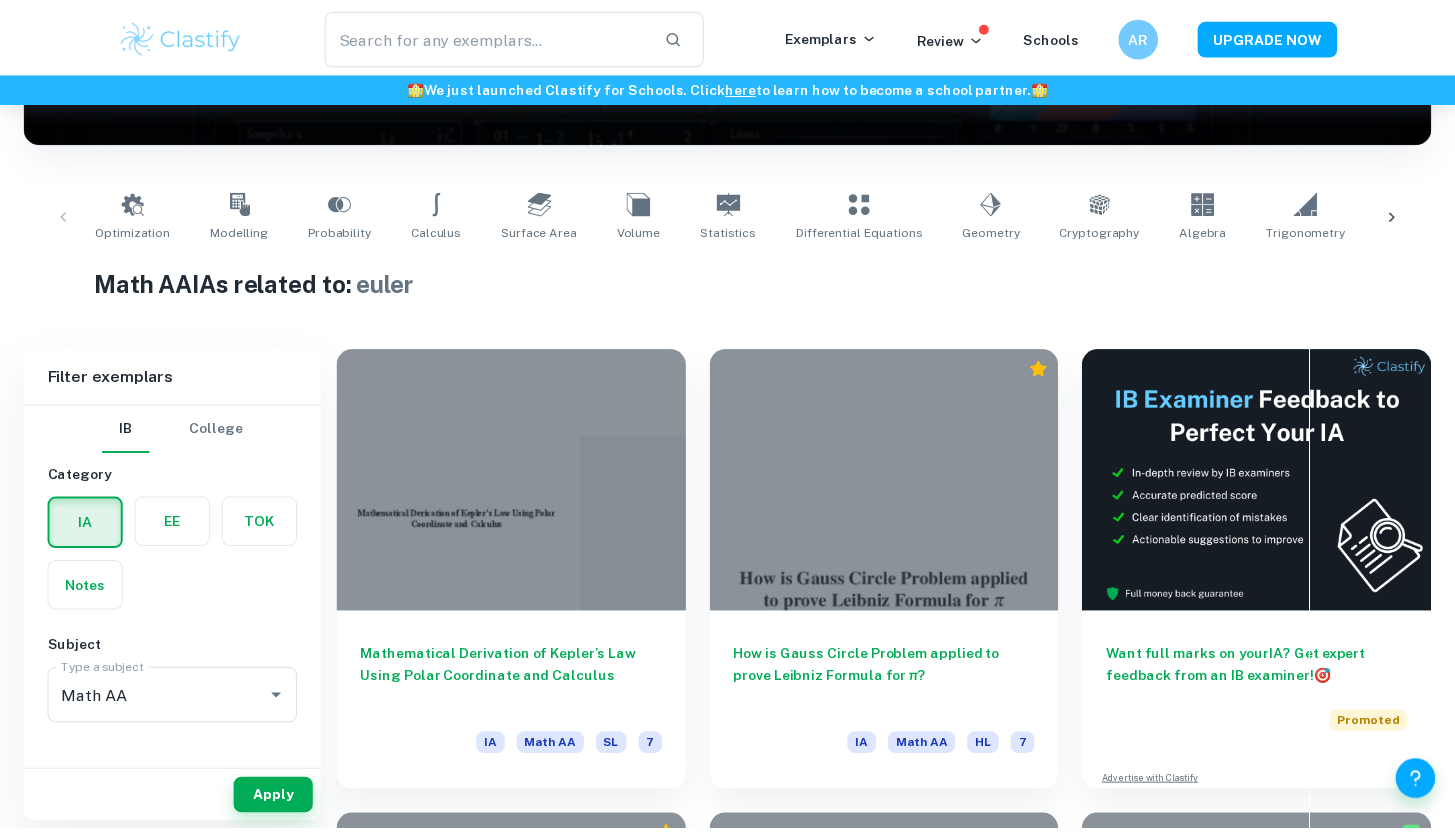 scroll, scrollTop: 329, scrollLeft: 0, axis: vertical 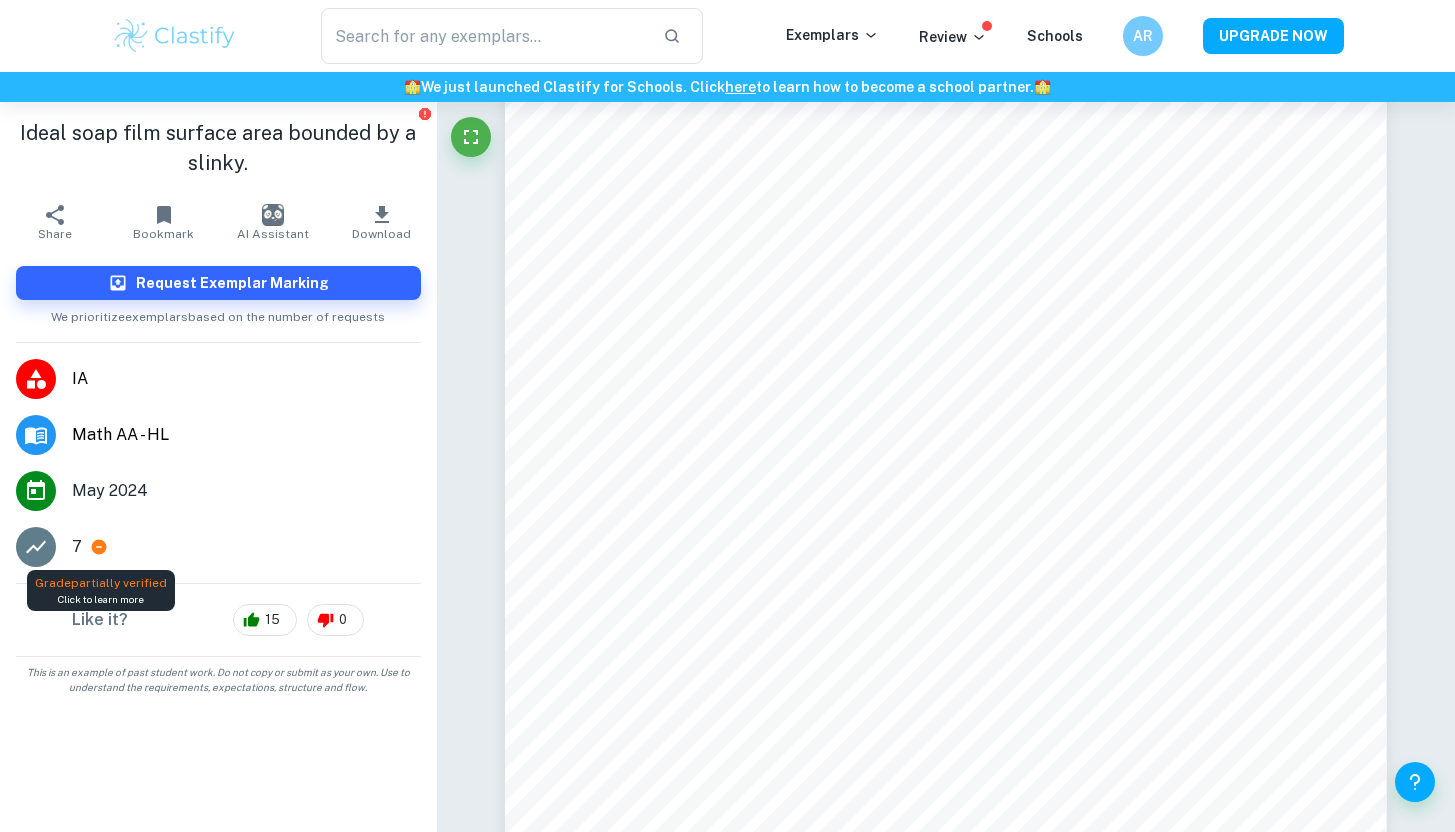 click 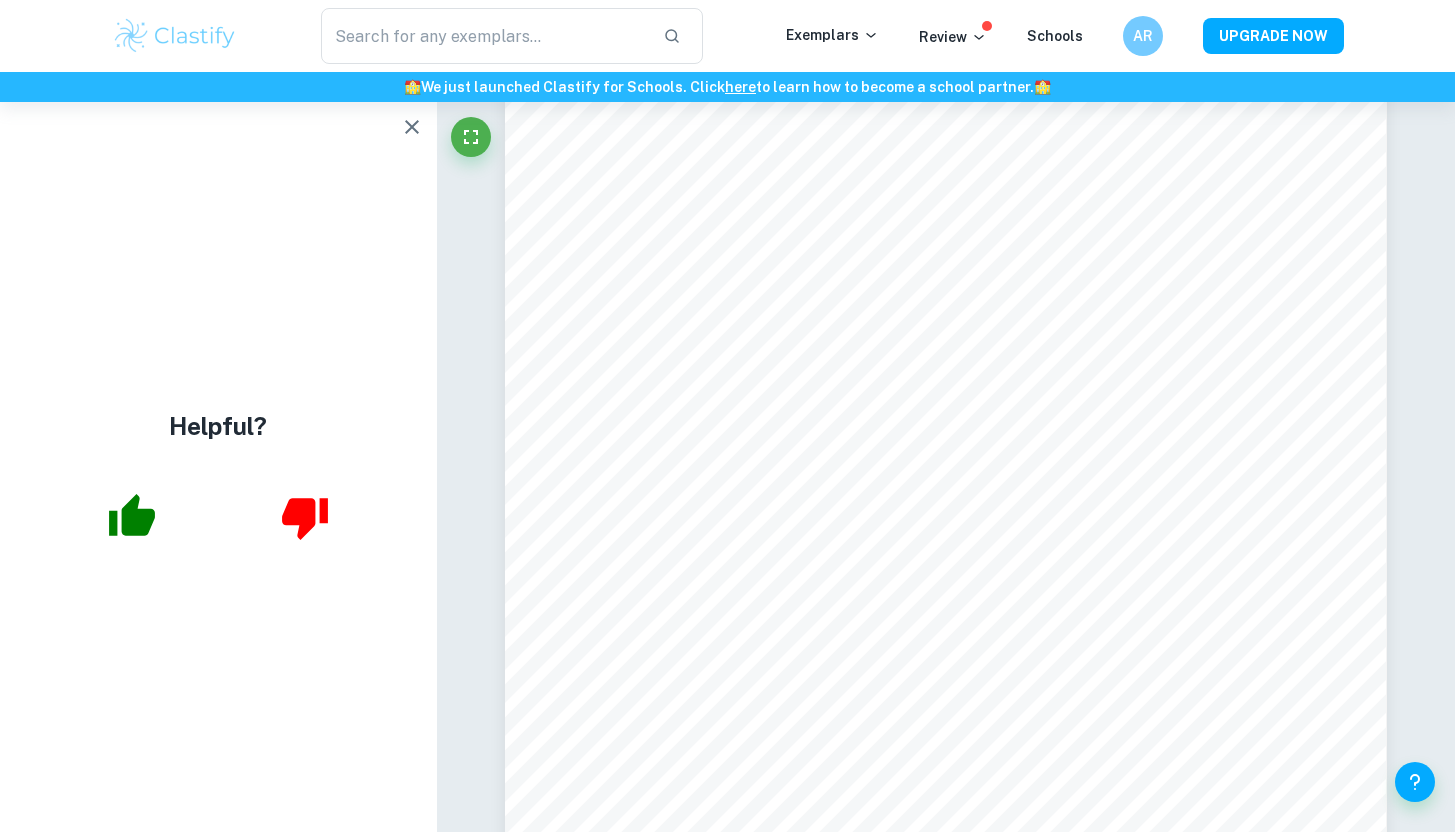 click at bounding box center (412, 127) 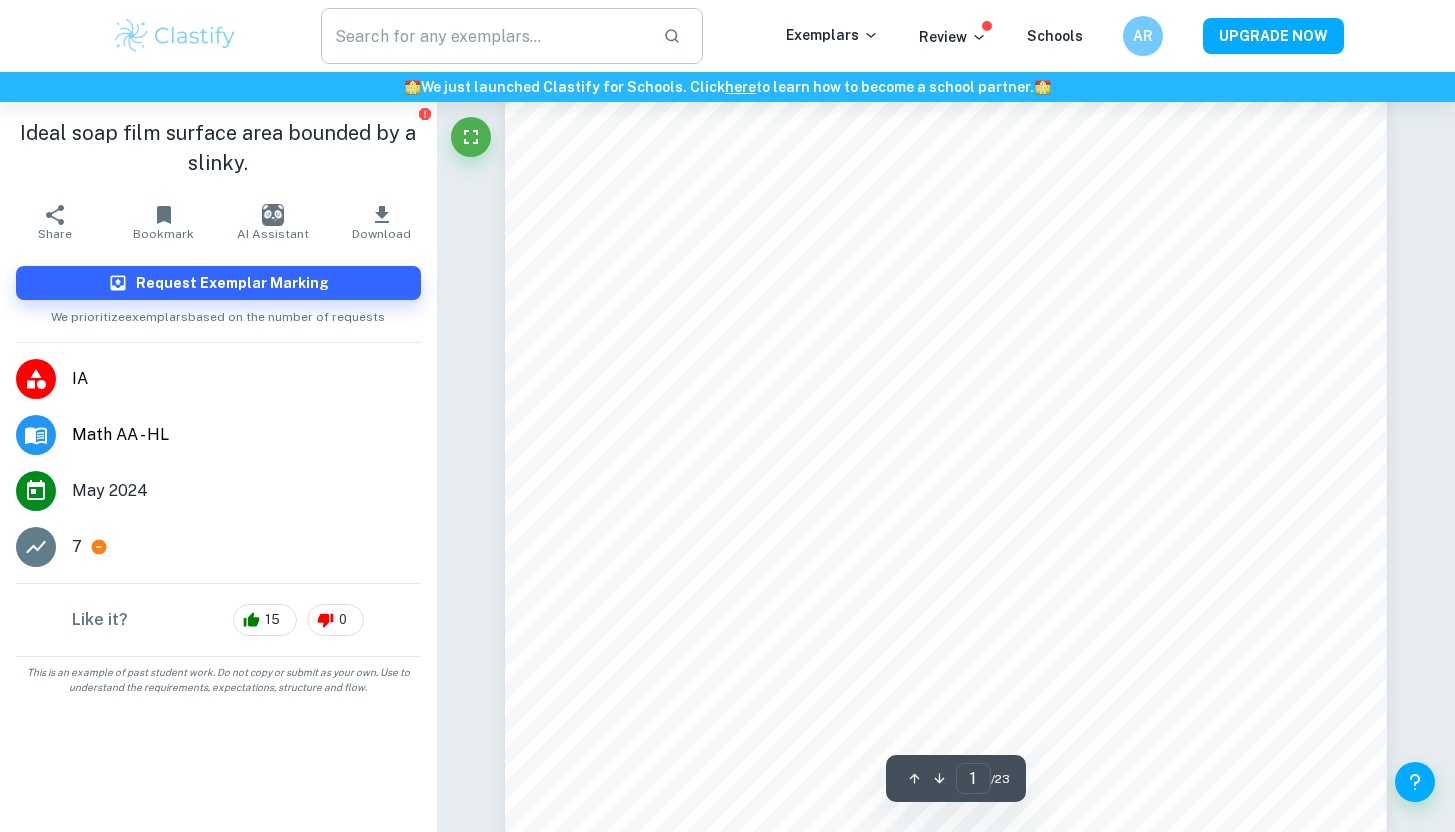 scroll, scrollTop: 0, scrollLeft: 0, axis: both 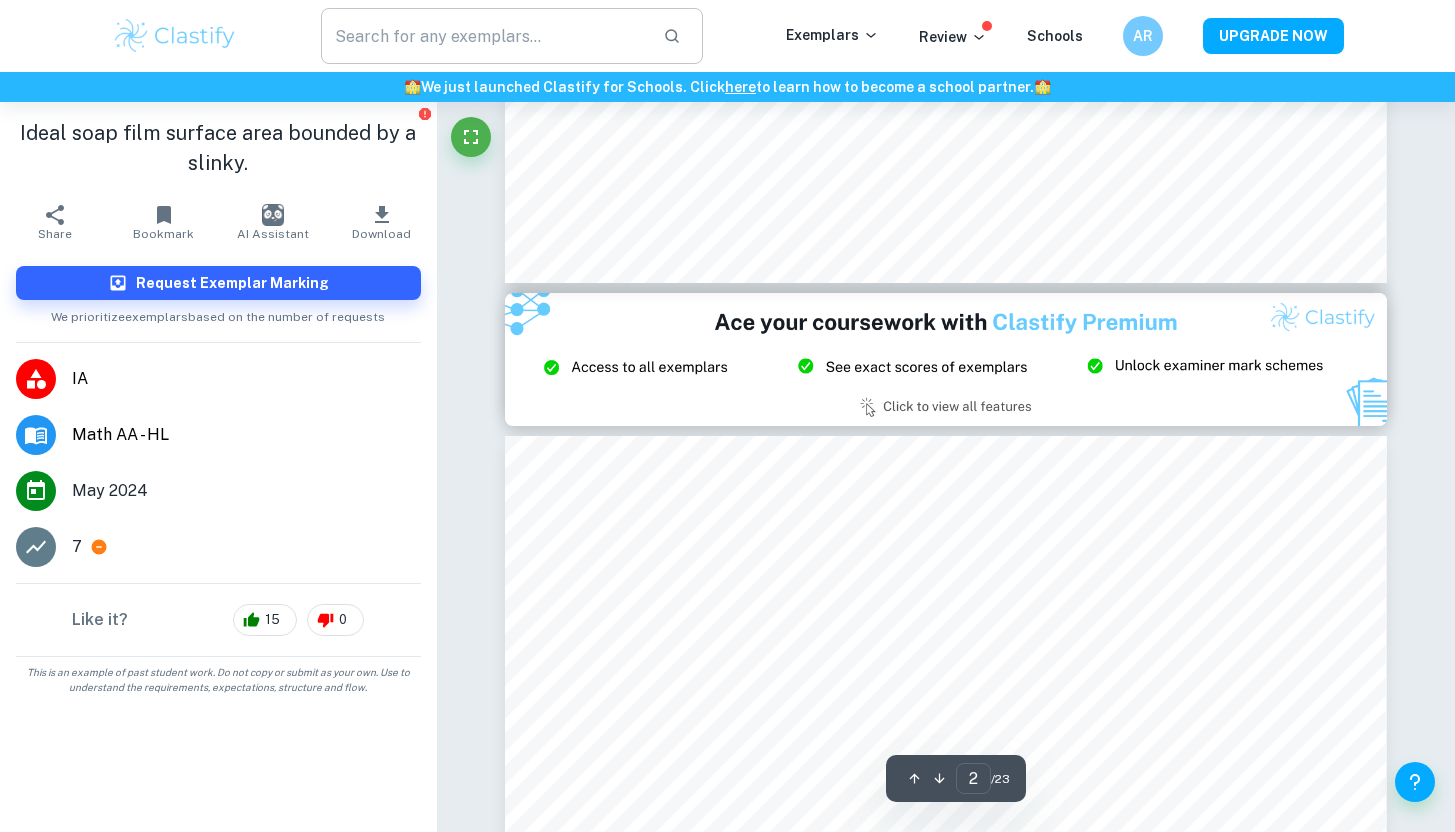 type on "3" 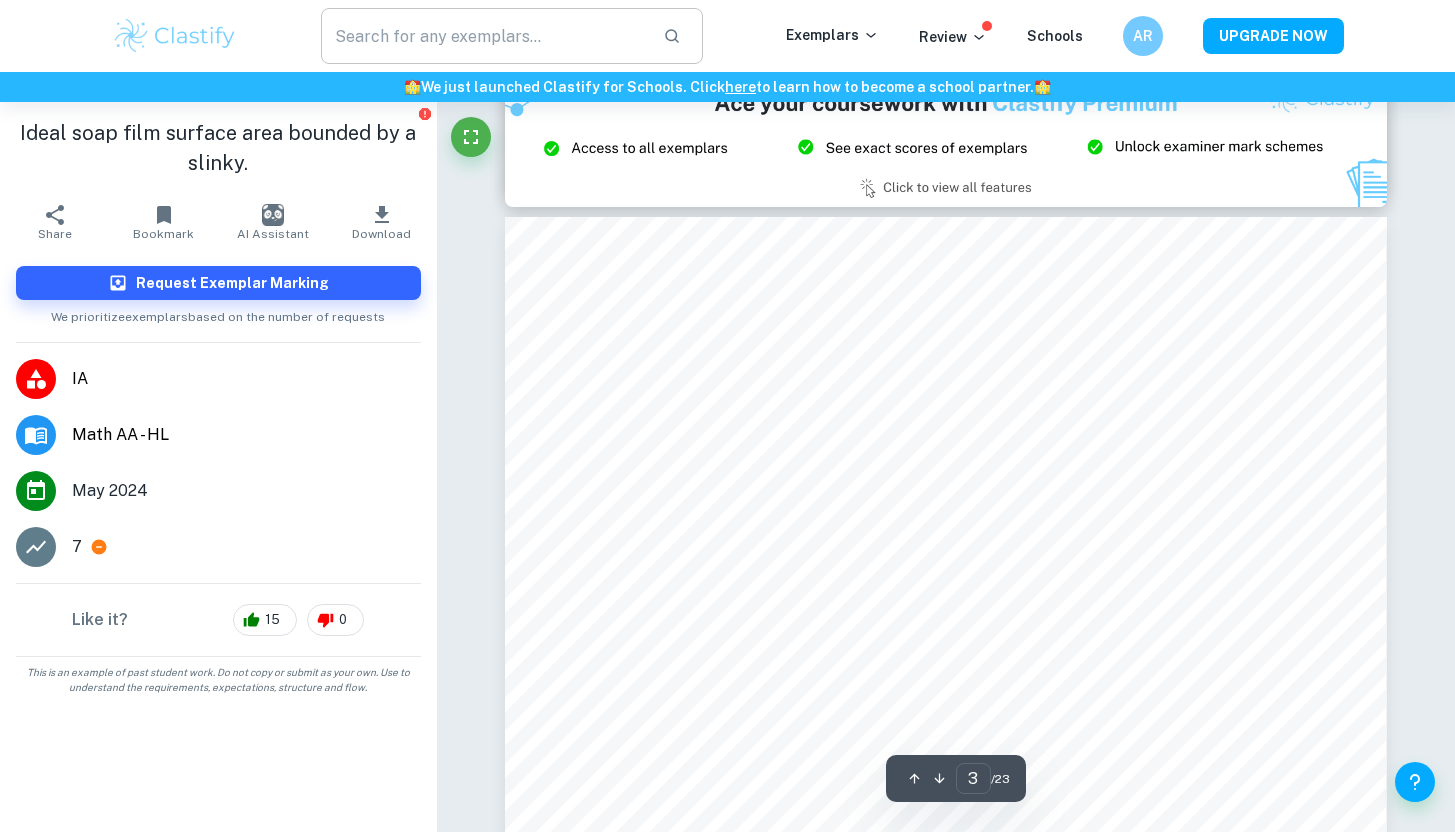 scroll, scrollTop: 2703, scrollLeft: 0, axis: vertical 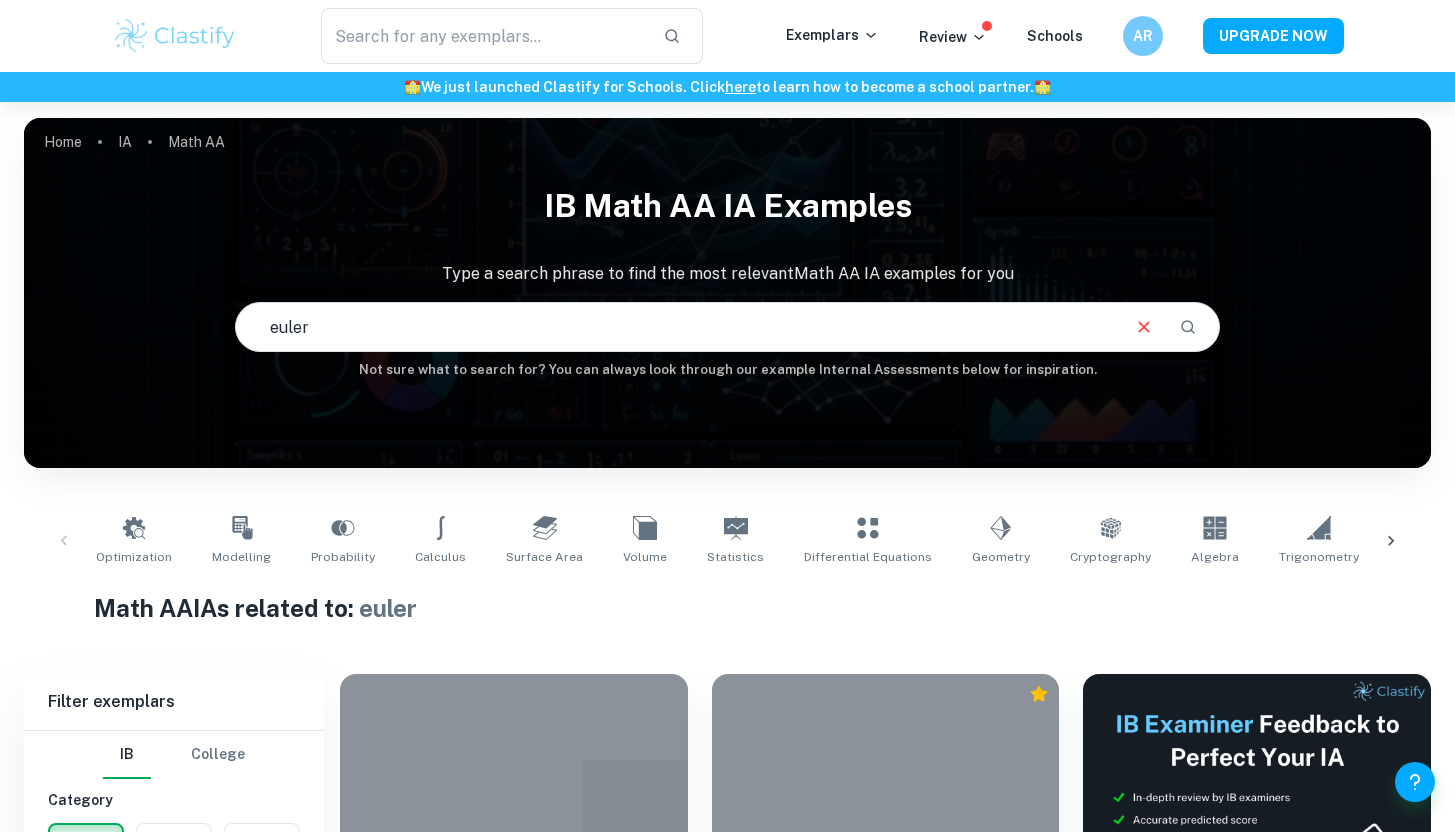 click on "euler" at bounding box center (676, 327) 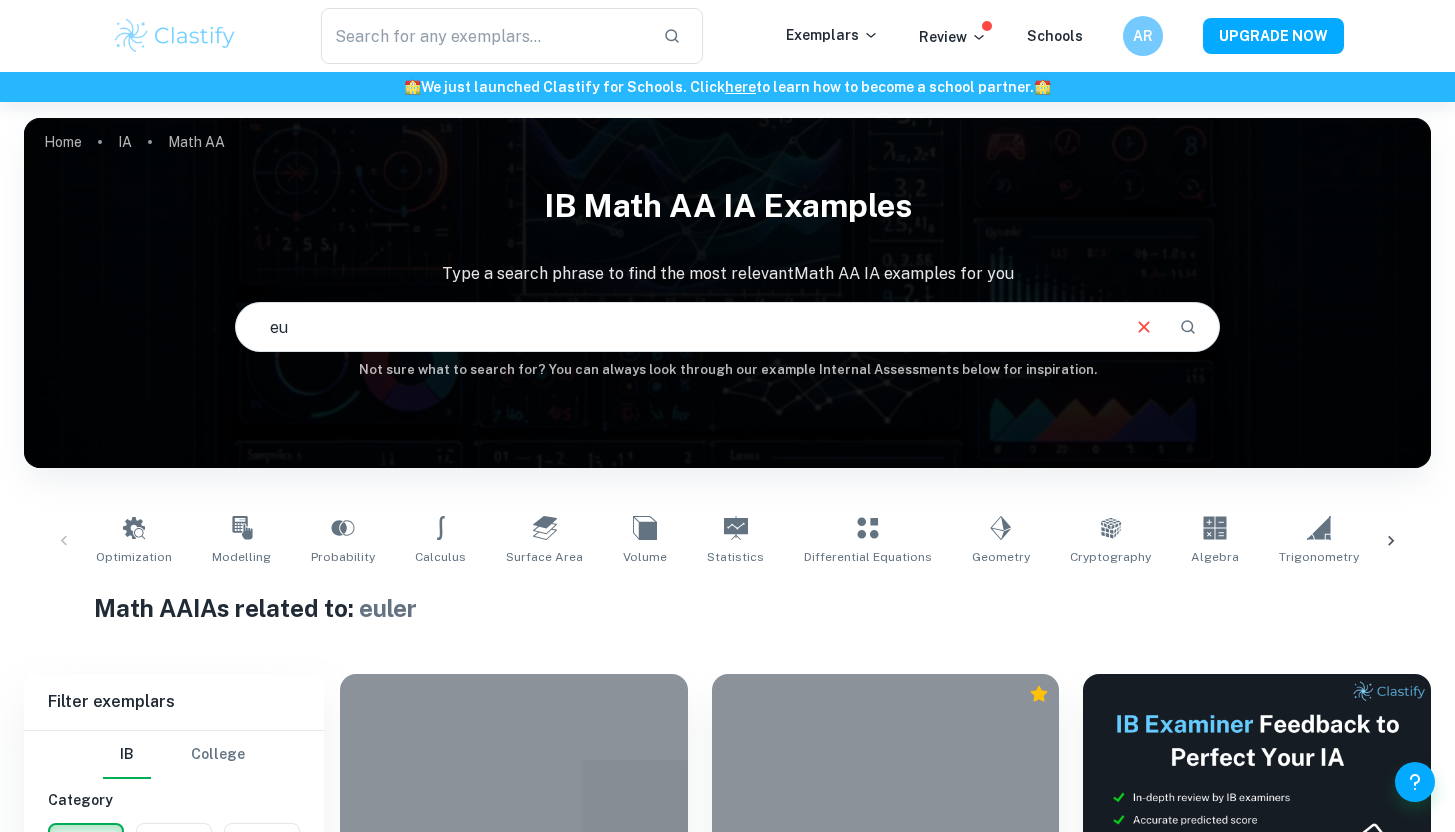 type on "e" 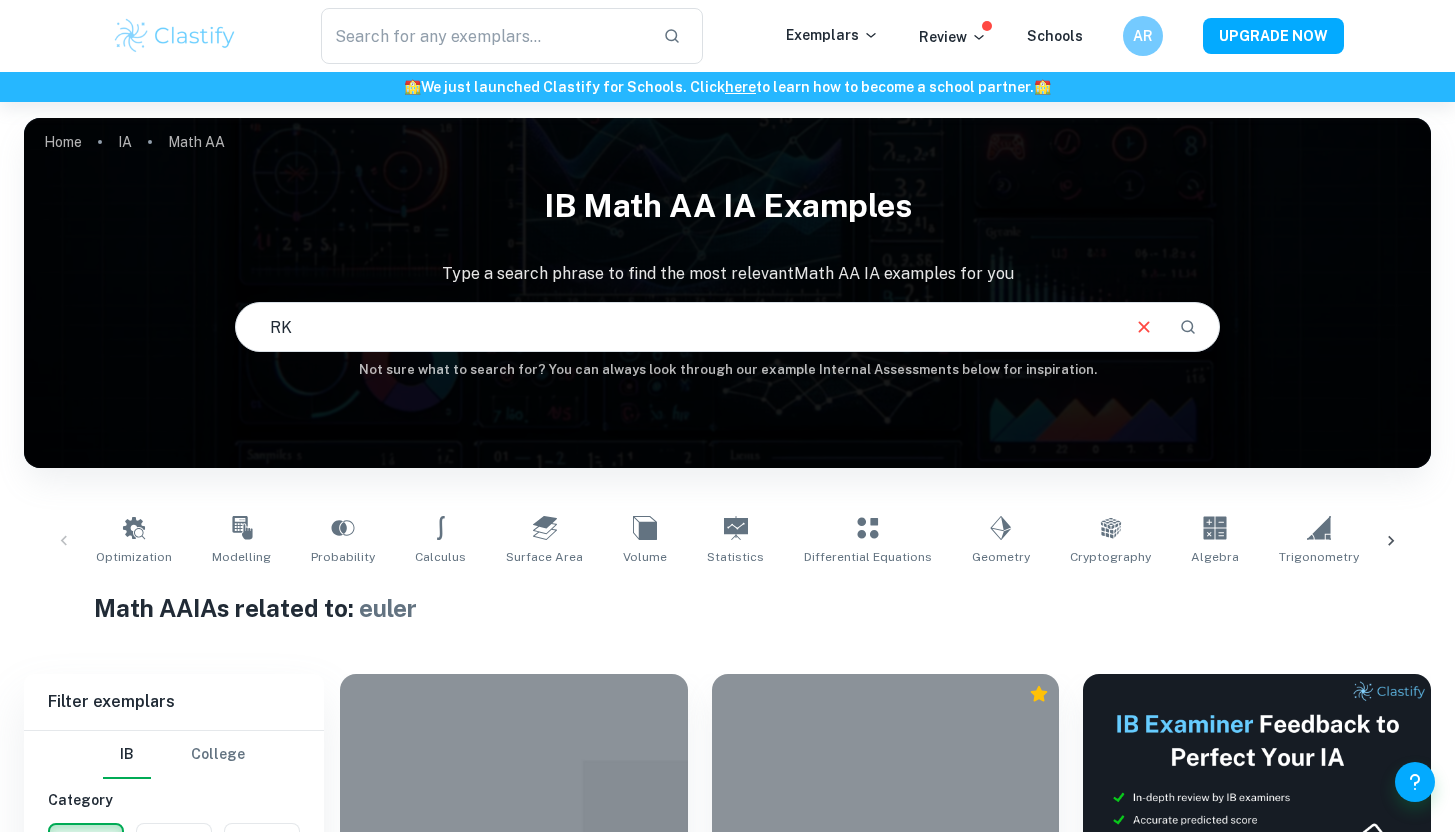 type on "R" 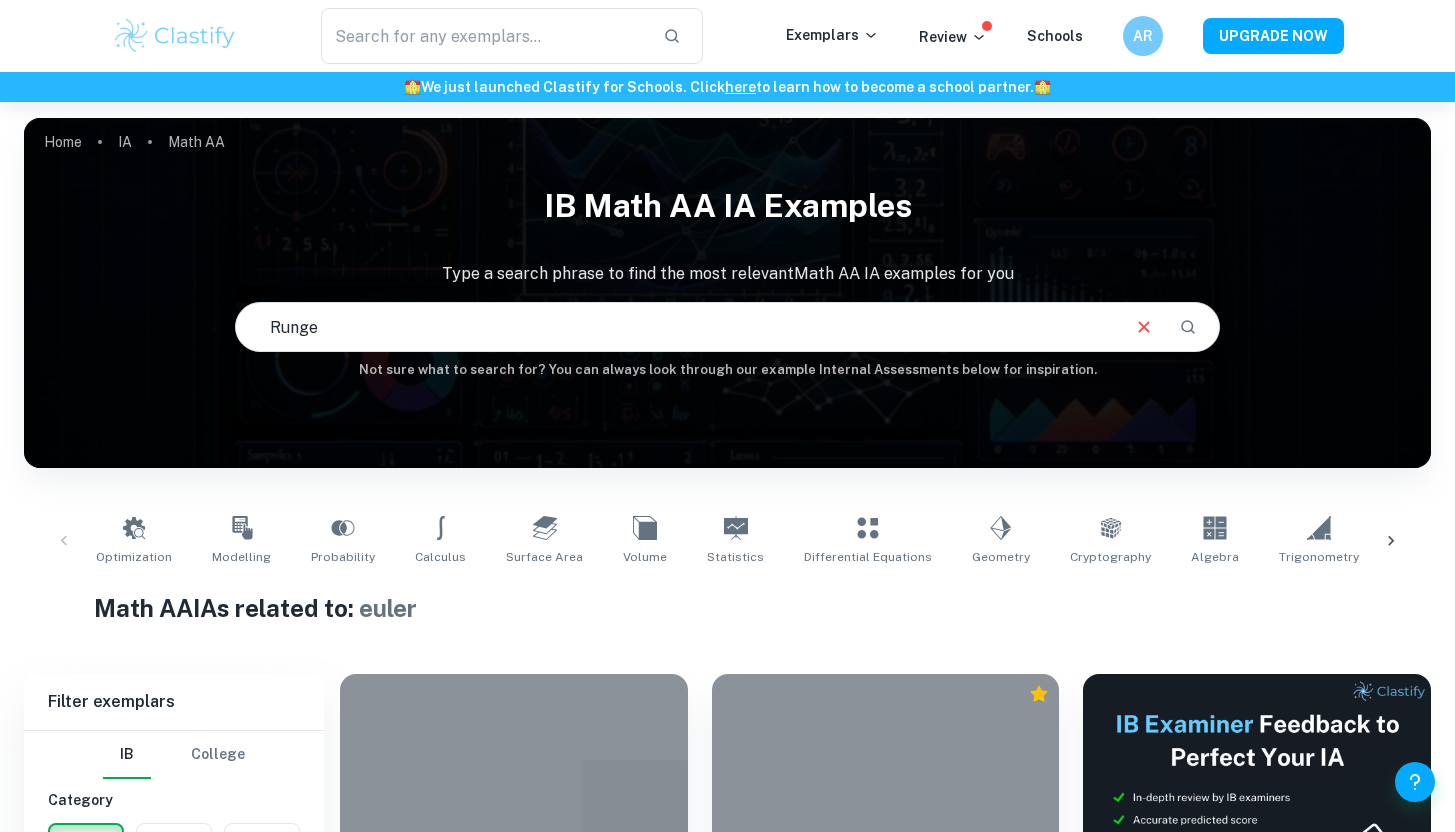 type on "Runge" 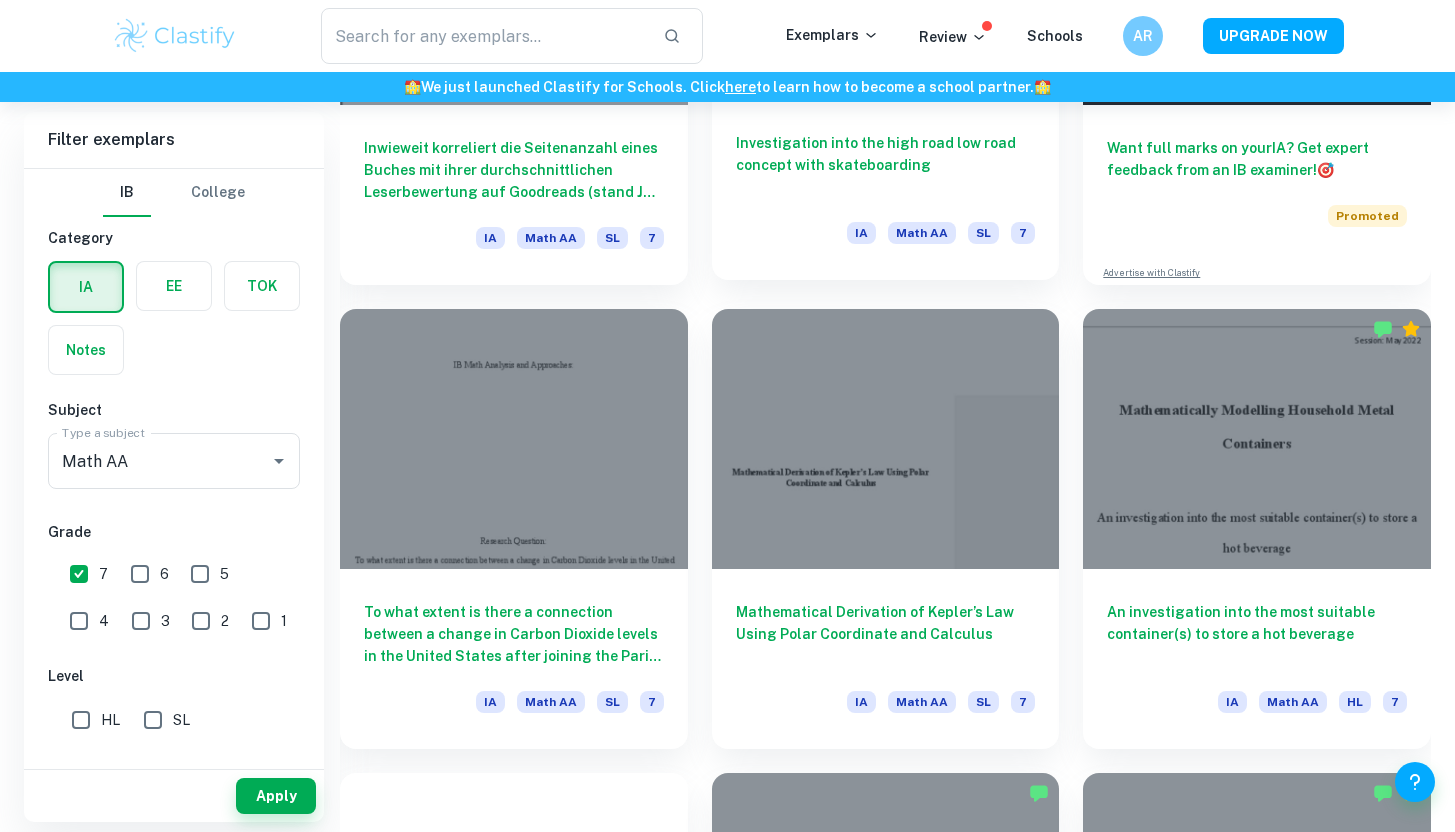 scroll, scrollTop: 837, scrollLeft: 0, axis: vertical 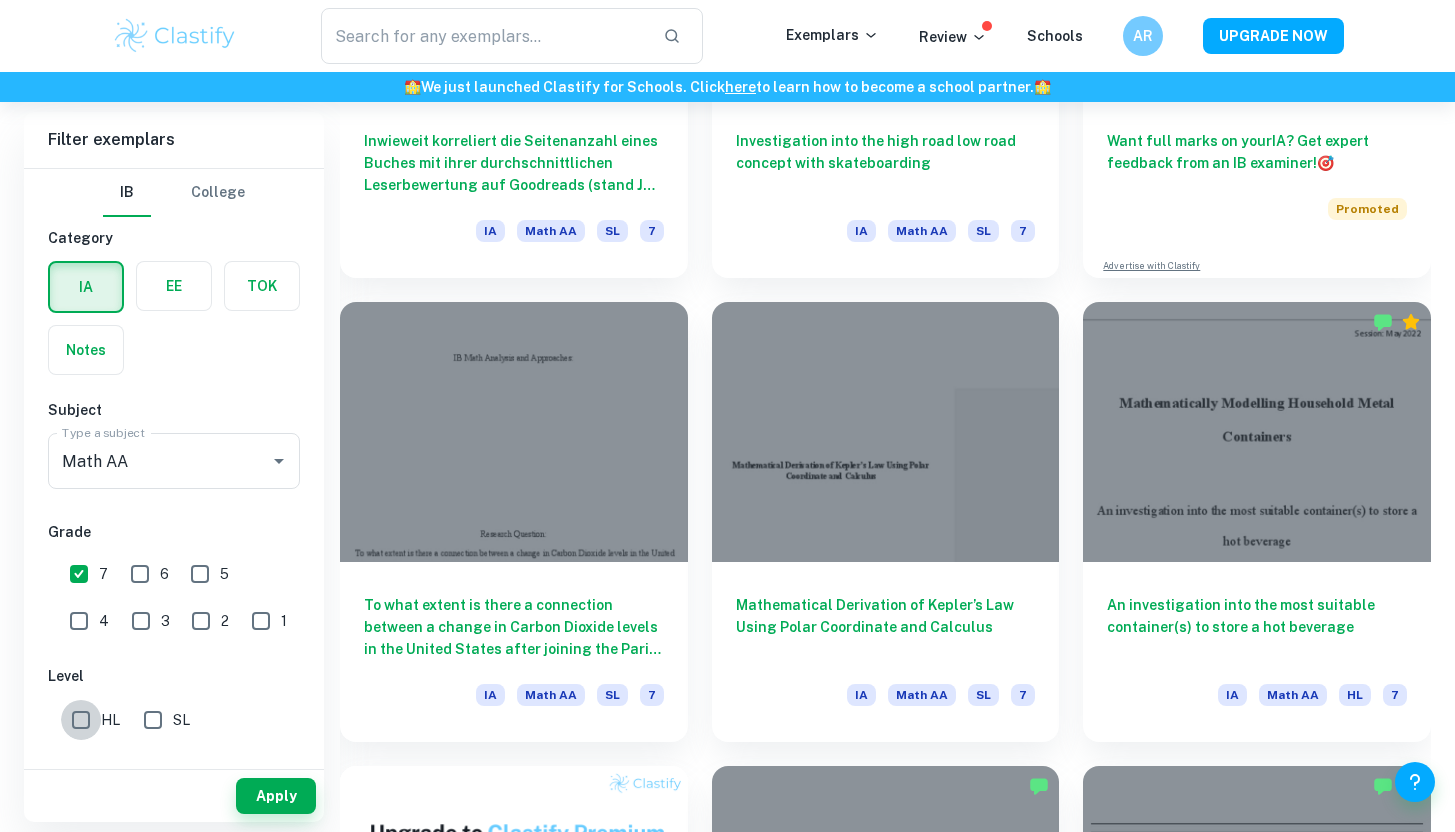 click on "HL" at bounding box center [81, 720] 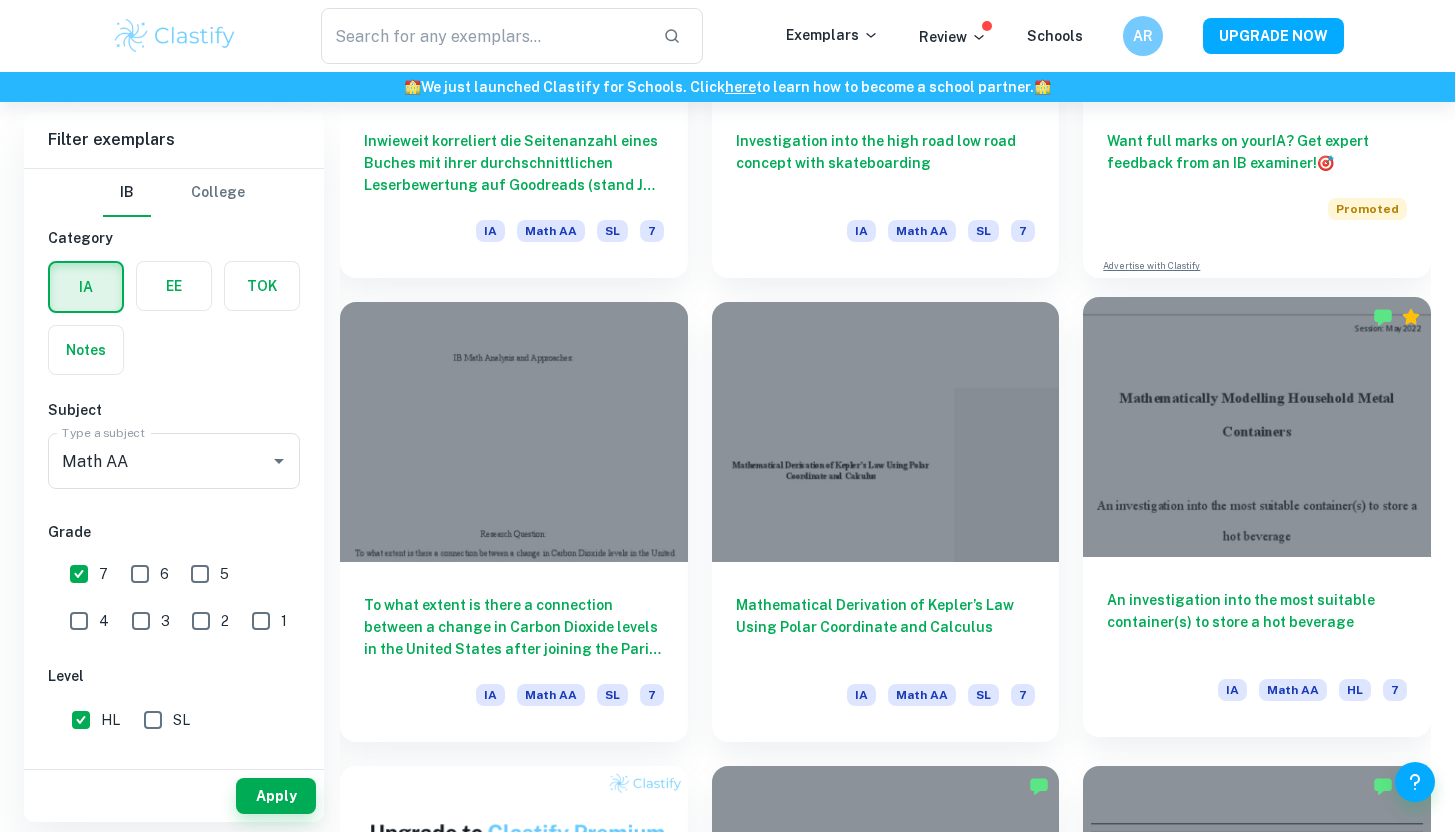 click on "An investigation into the most suitable container(s) to store a hot beverage" at bounding box center [1257, 622] 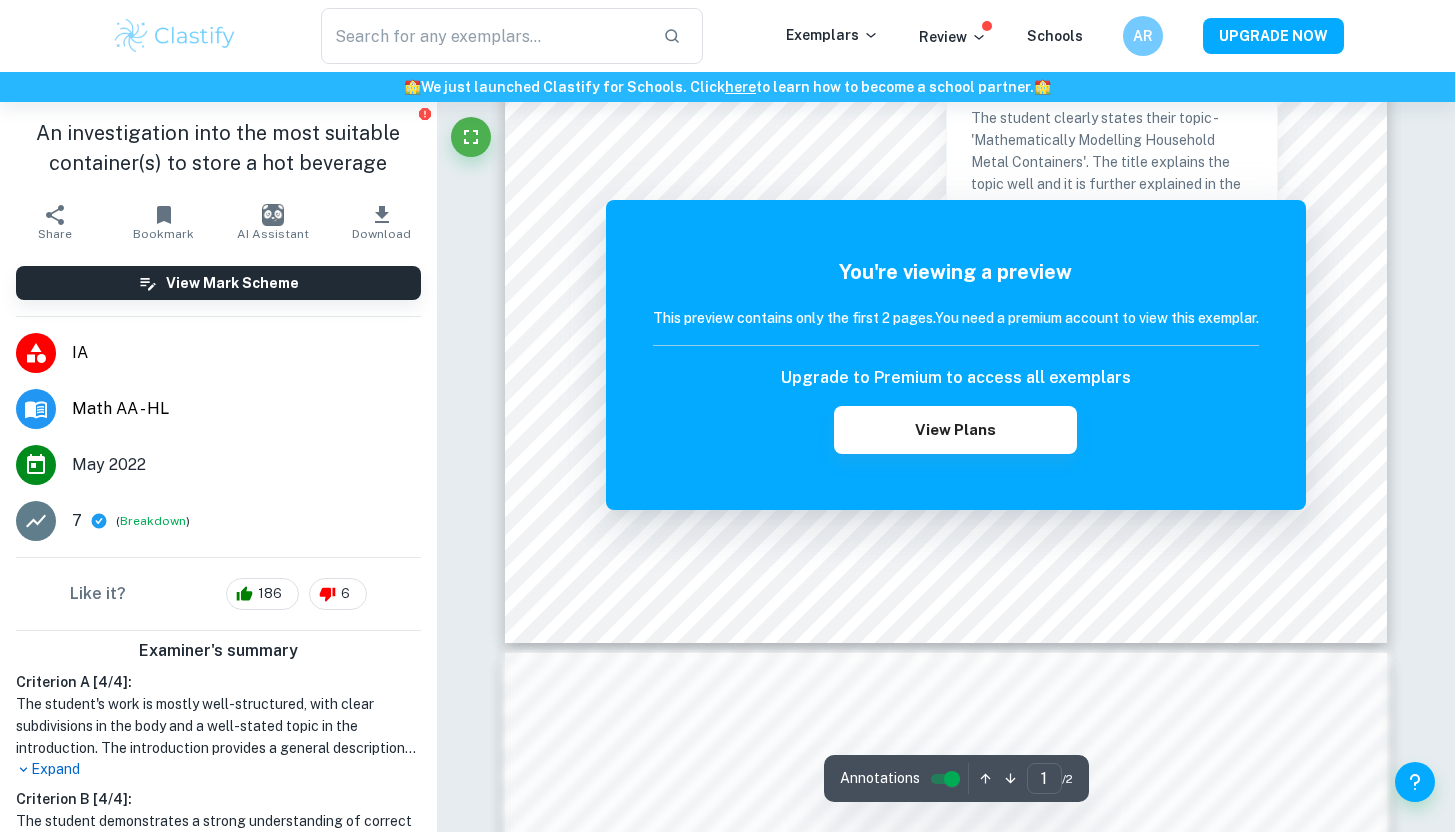 scroll, scrollTop: 142, scrollLeft: 0, axis: vertical 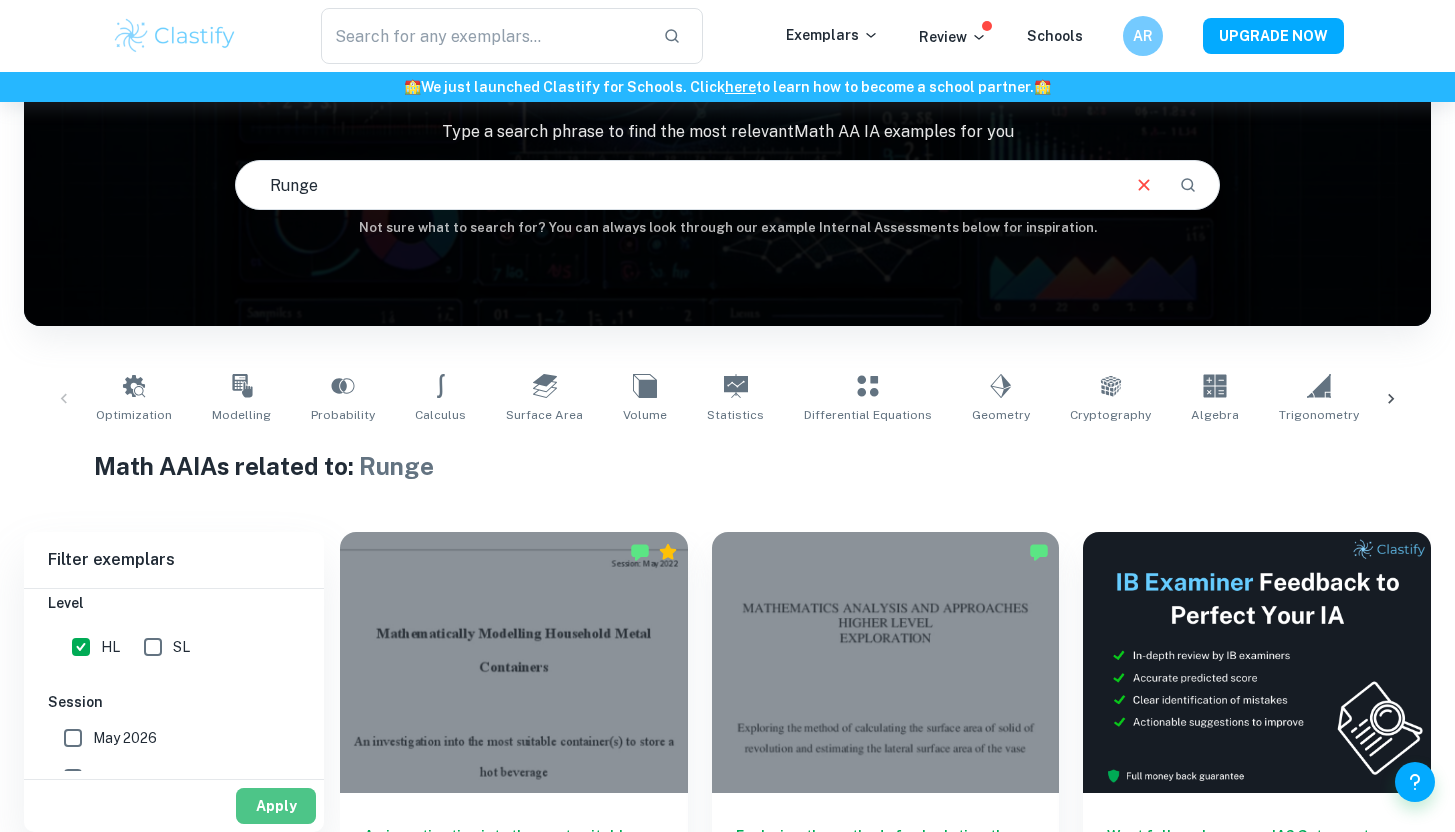 click on "Apply" at bounding box center [276, 806] 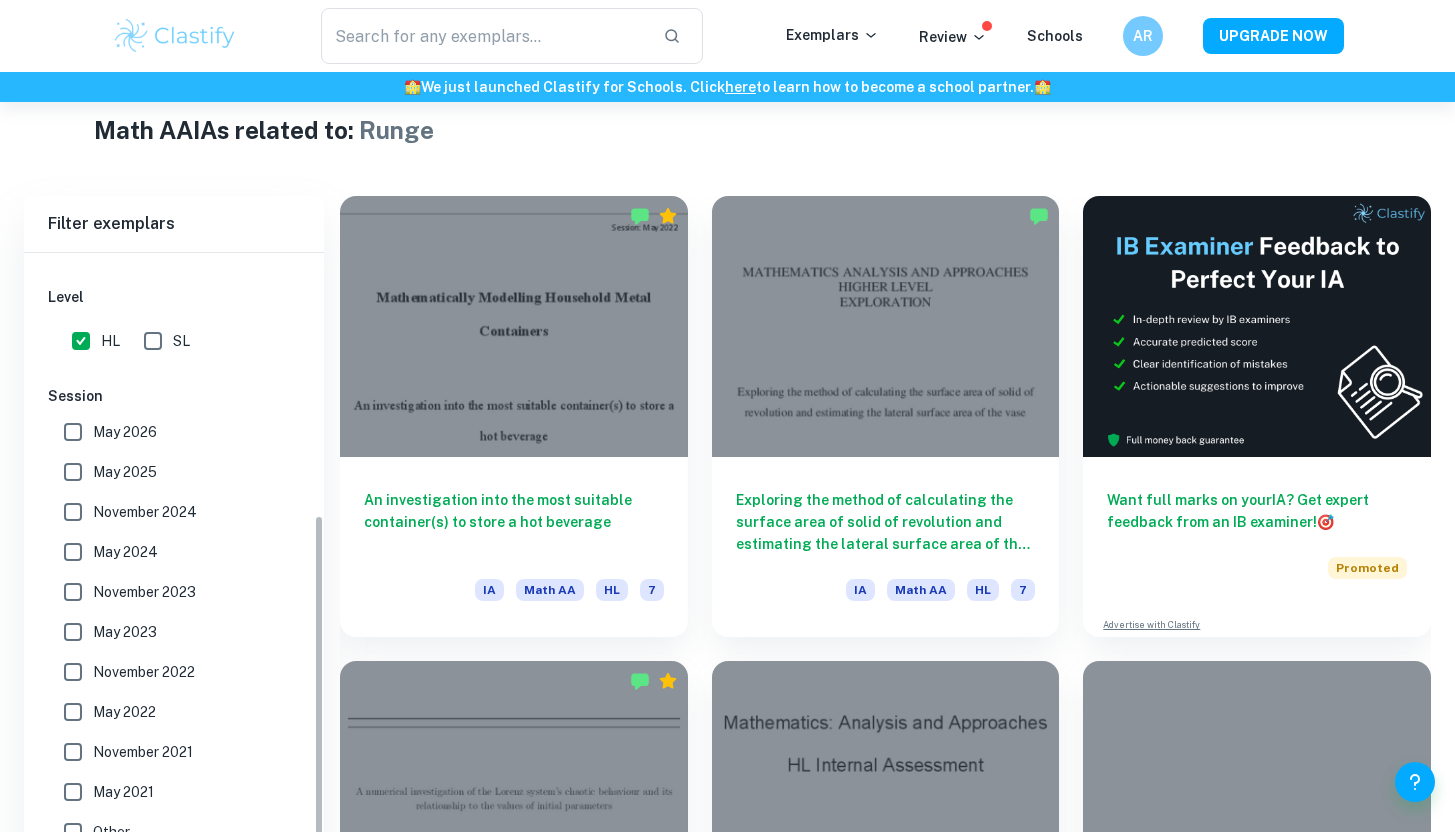 scroll, scrollTop: 607, scrollLeft: 0, axis: vertical 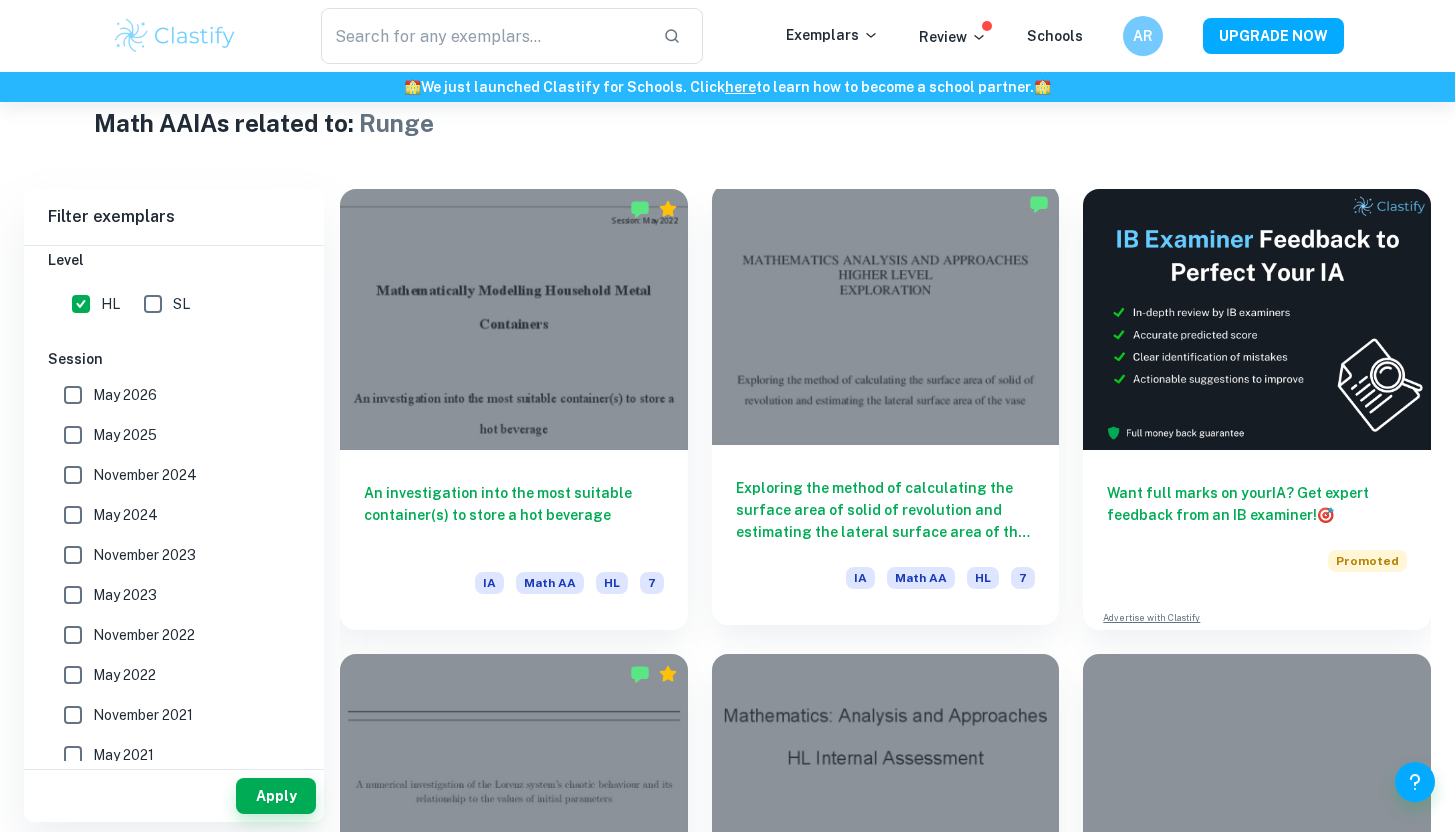 click on "Exploring the method of calculating the surface area of solid of revolution and estimating the lateral surface area of the vase" at bounding box center (886, 510) 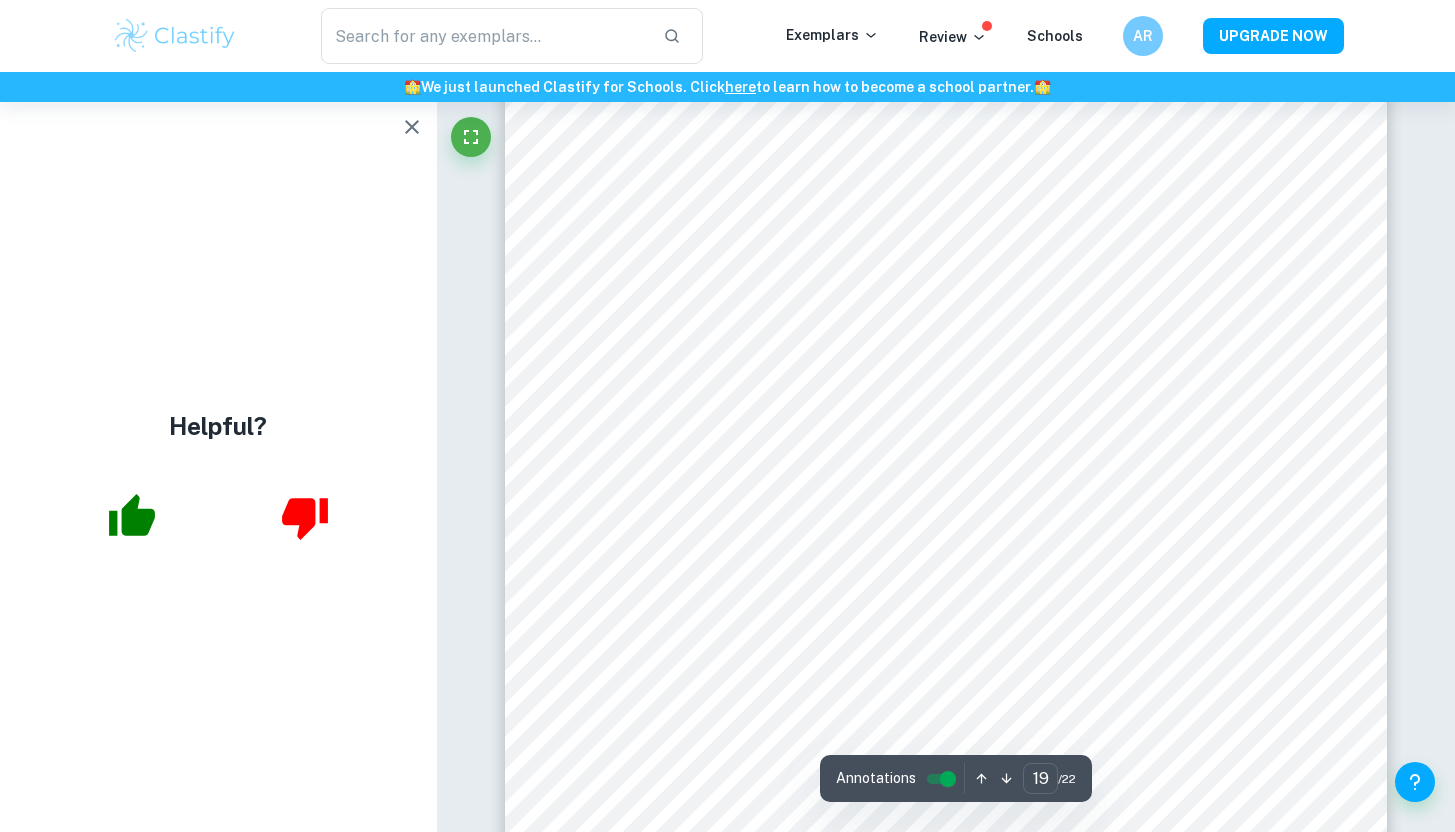 scroll, scrollTop: 23586, scrollLeft: 0, axis: vertical 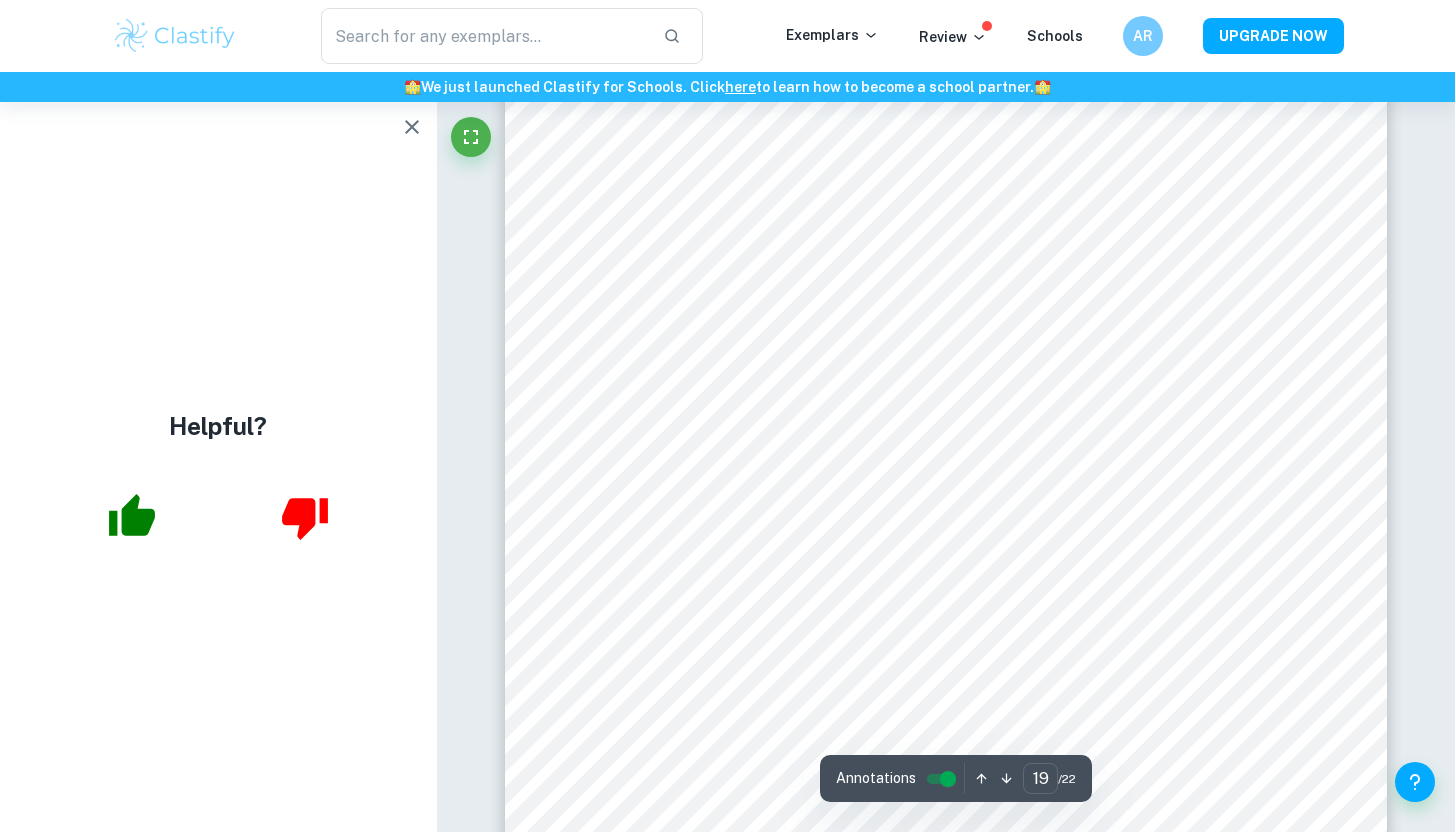 click at bounding box center (412, 127) 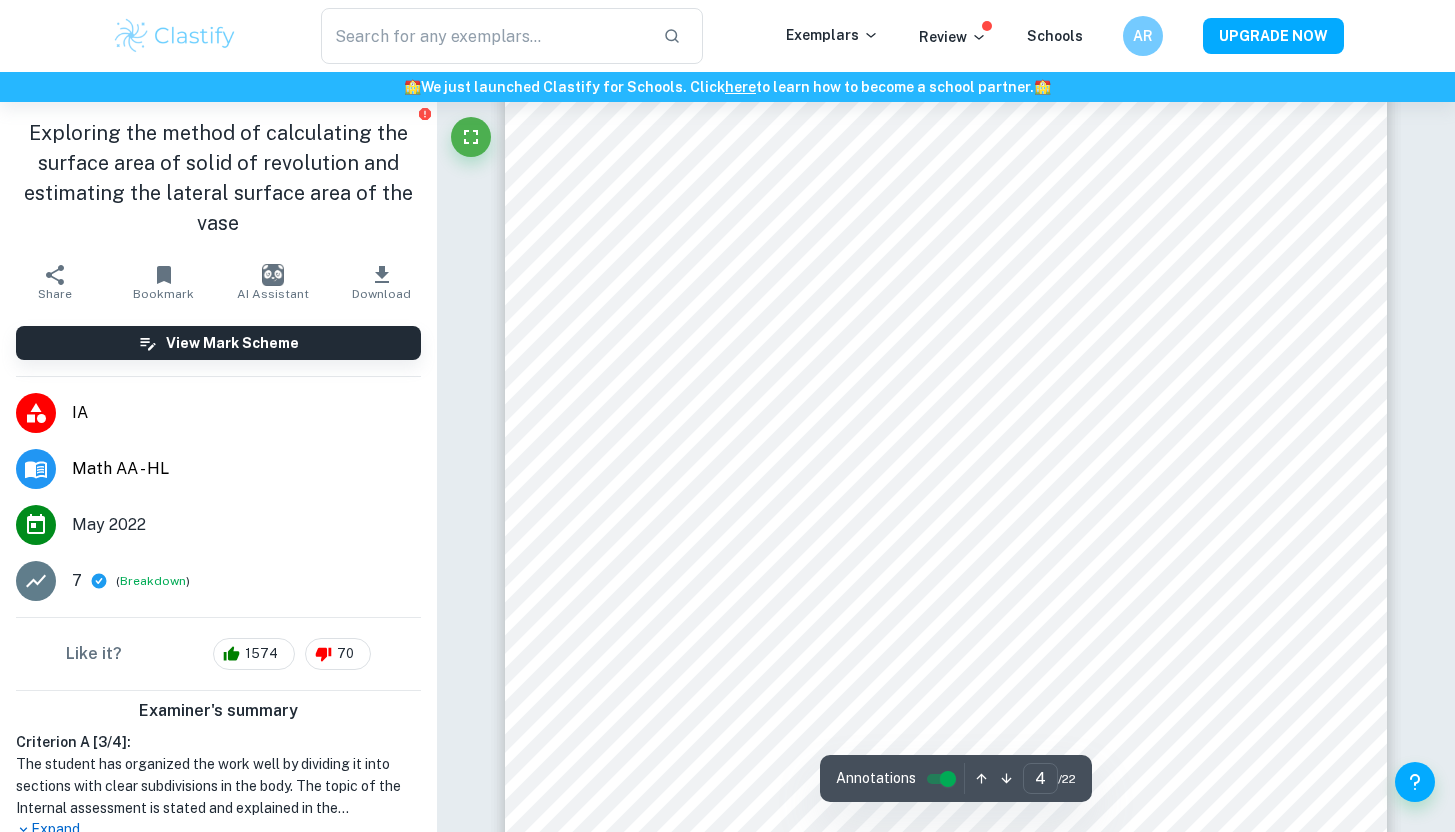 scroll, scrollTop: 4208, scrollLeft: 0, axis: vertical 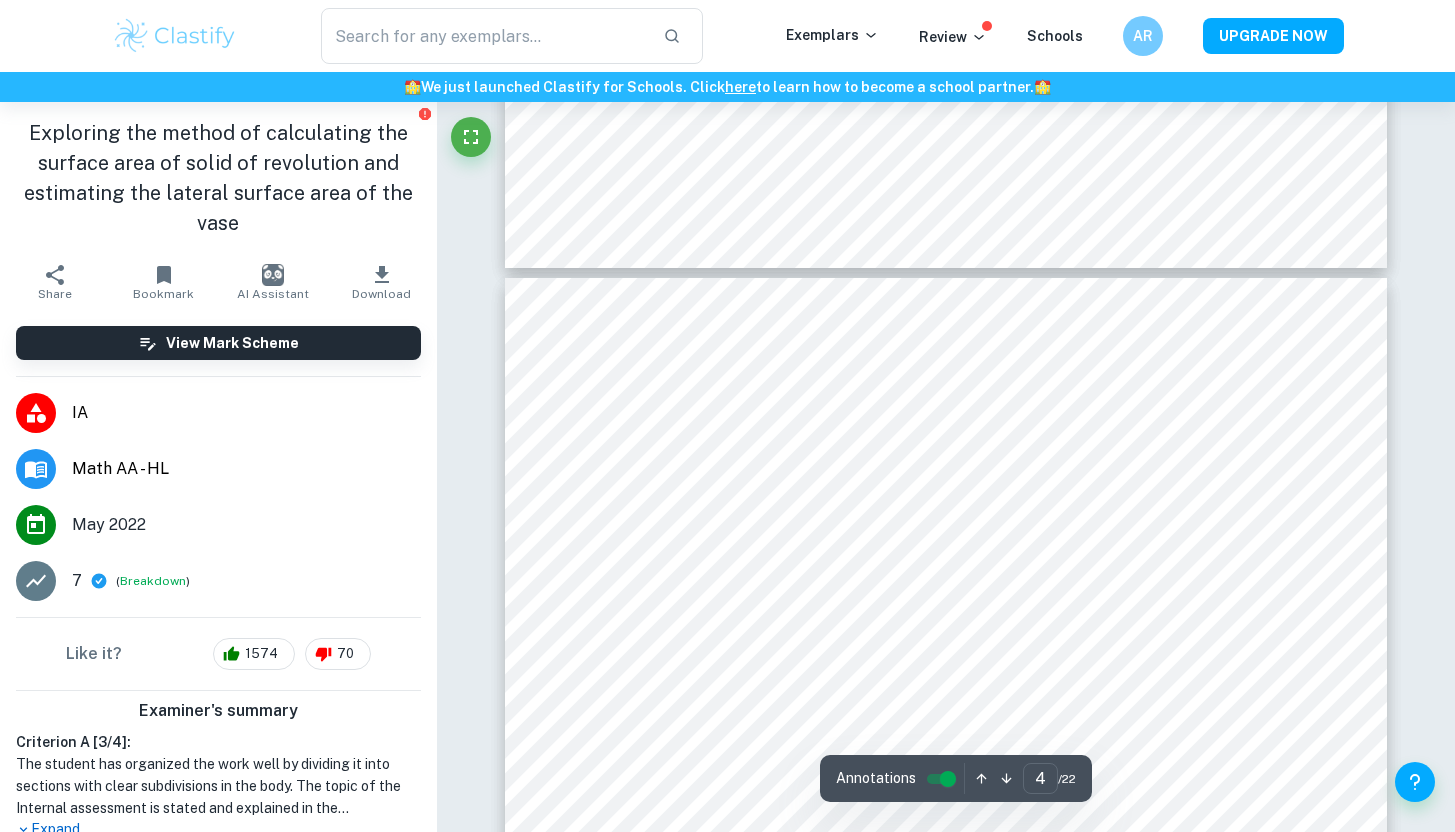 type on "3" 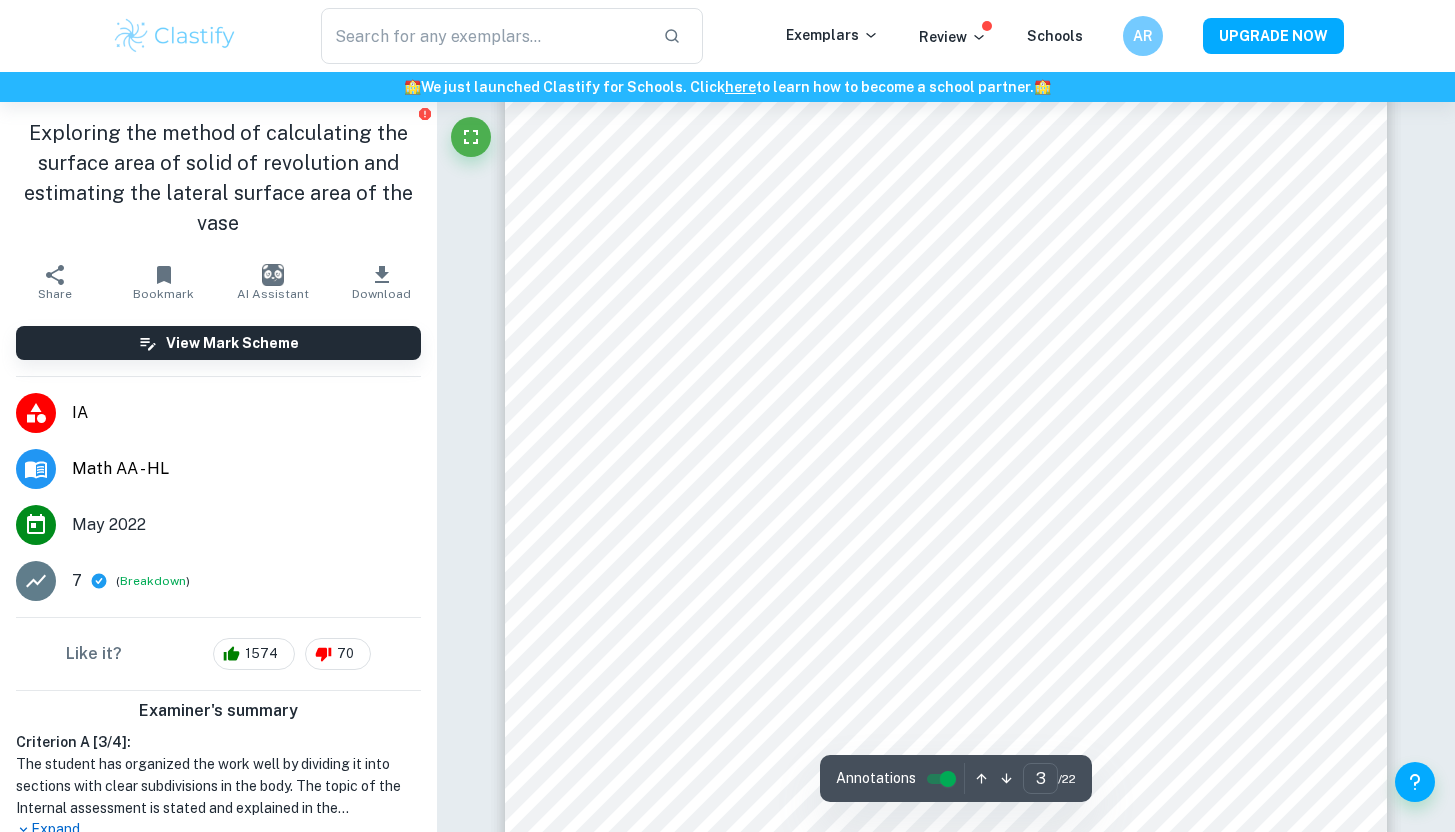 scroll, scrollTop: 3024, scrollLeft: 0, axis: vertical 